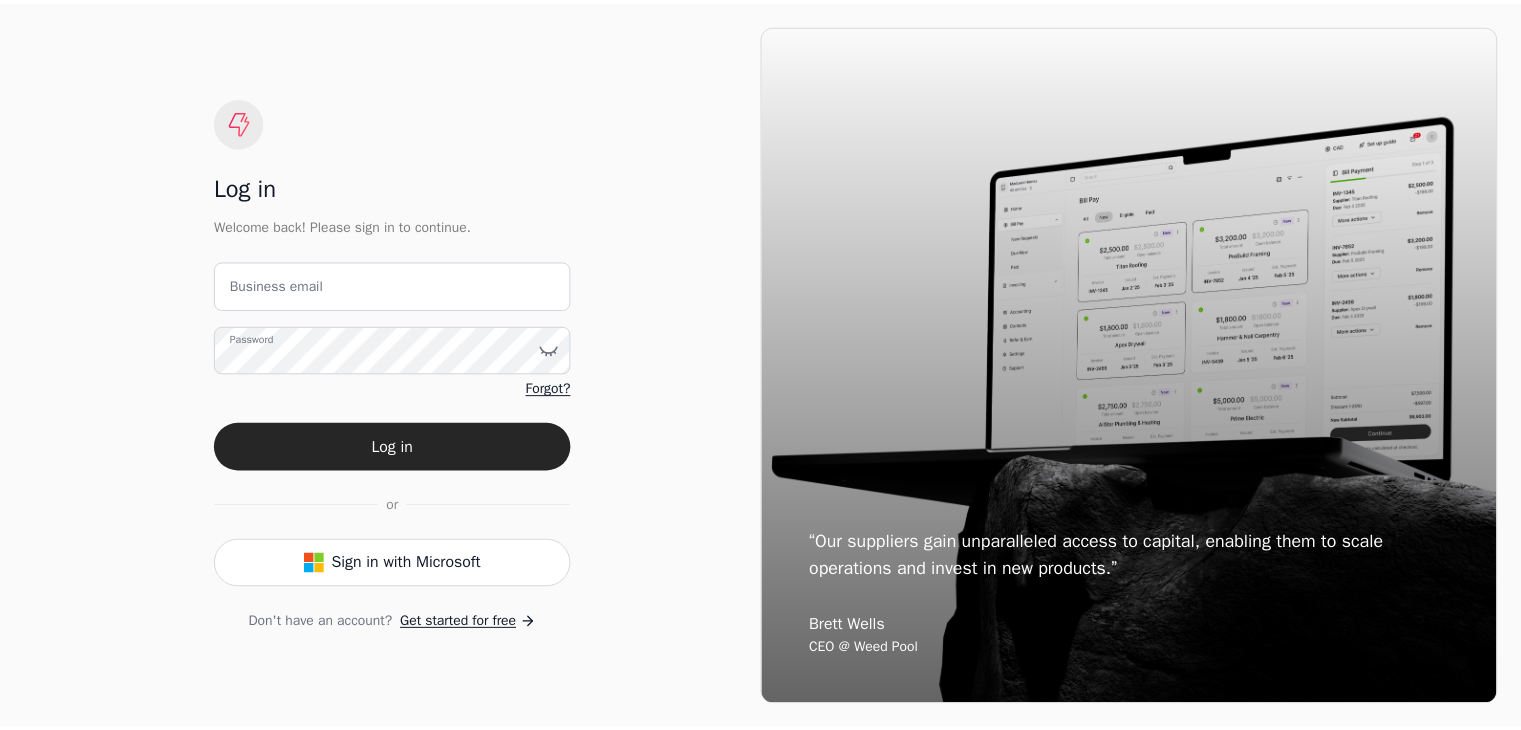 scroll, scrollTop: 0, scrollLeft: 0, axis: both 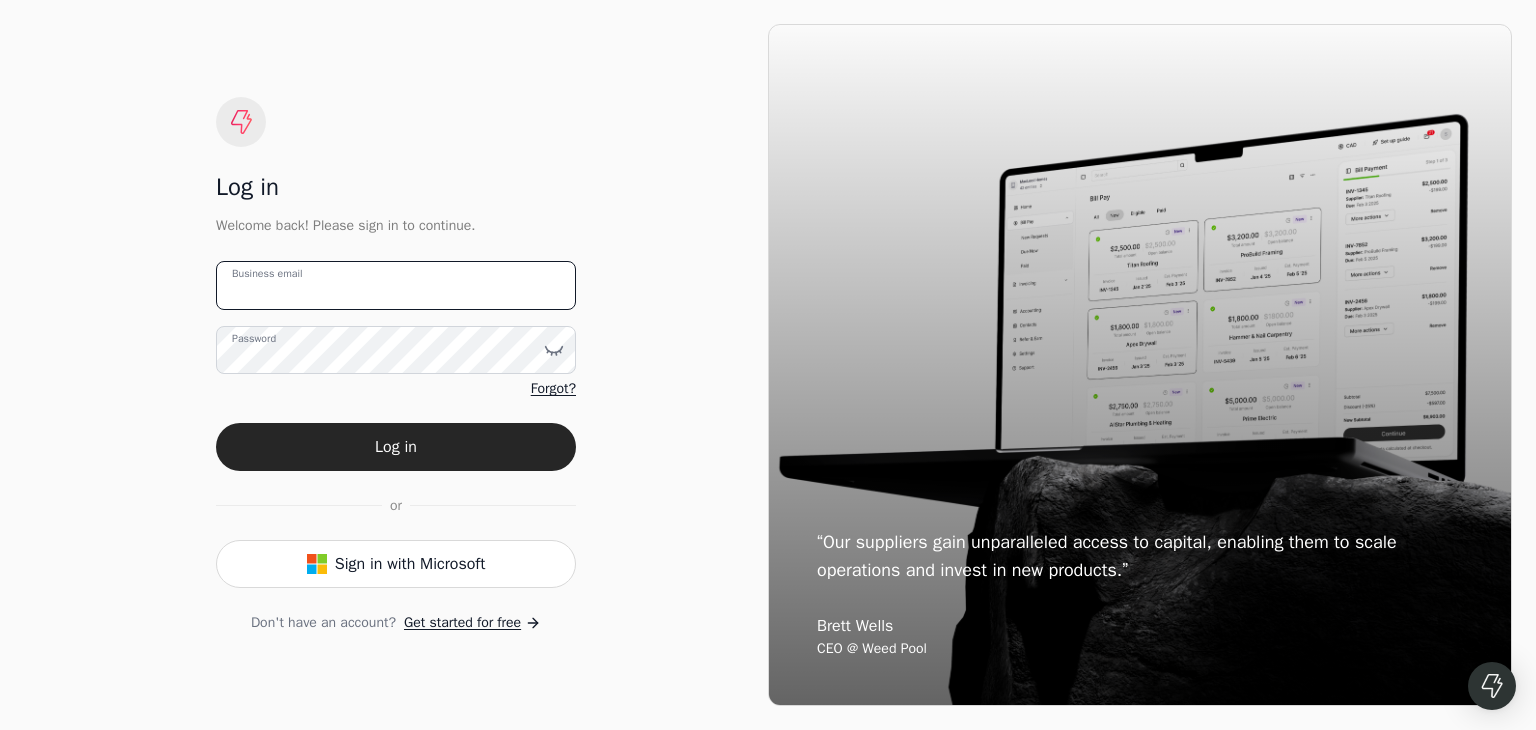 click on "Business email" at bounding box center (396, 285) 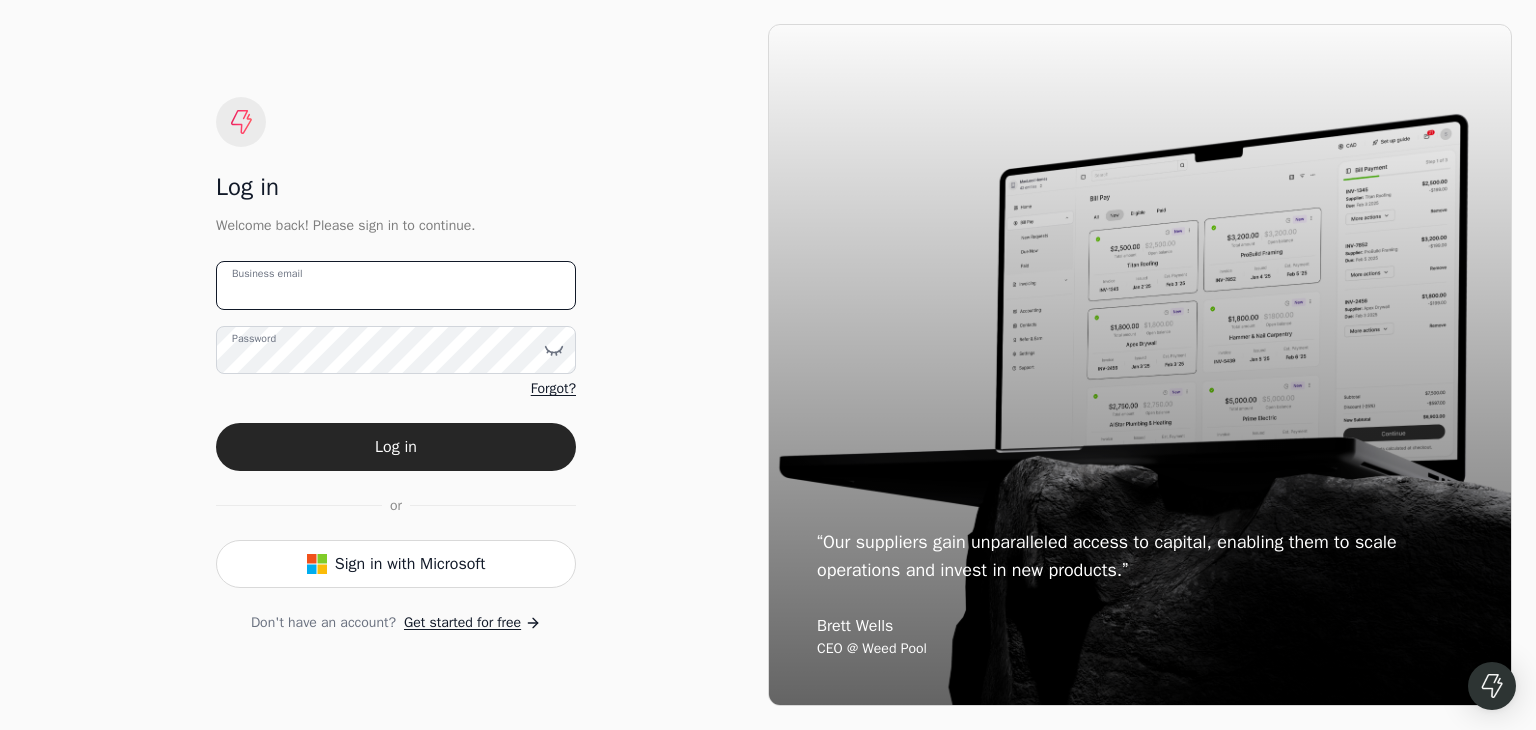 type on "[USERNAME]@[DOMAIN]" 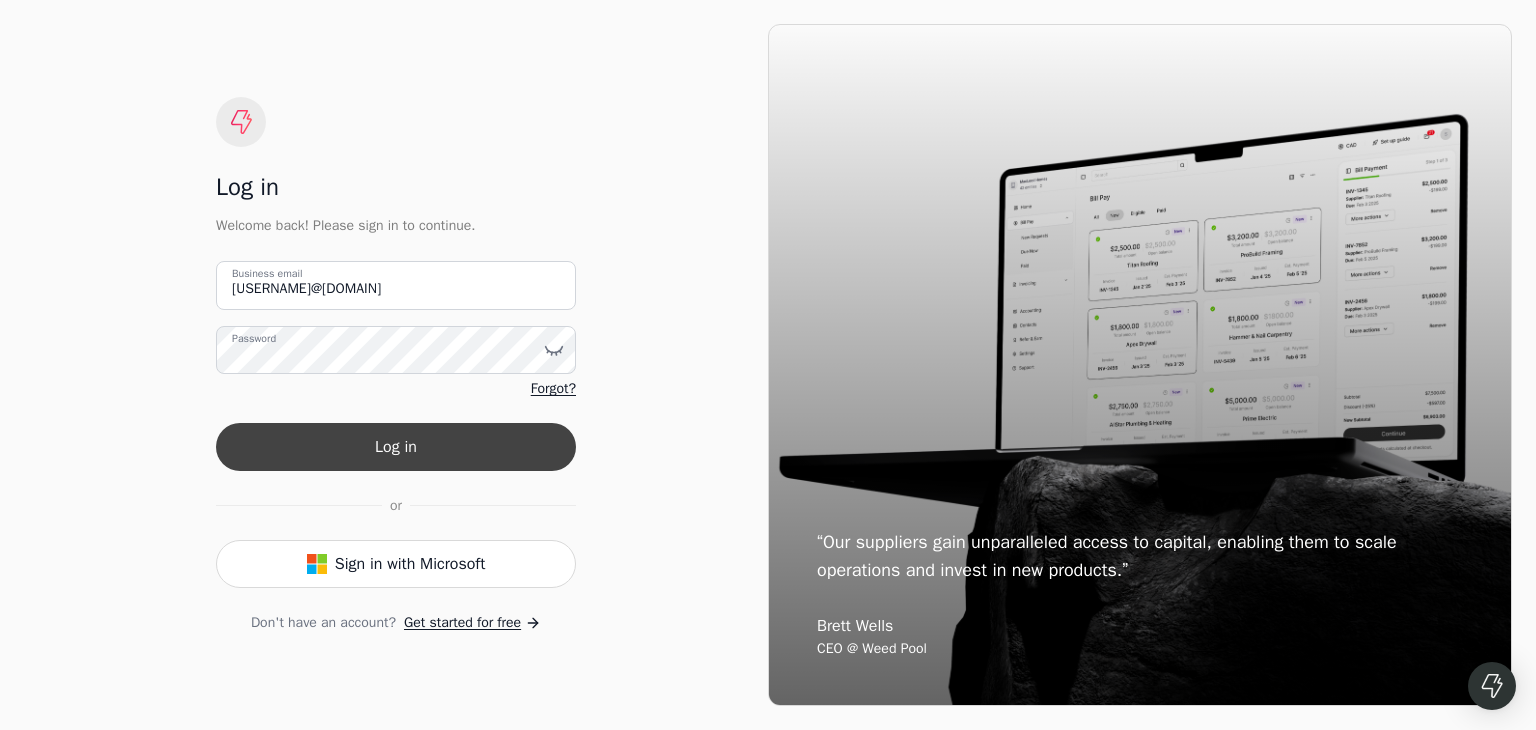 click on "Log in" at bounding box center [396, 447] 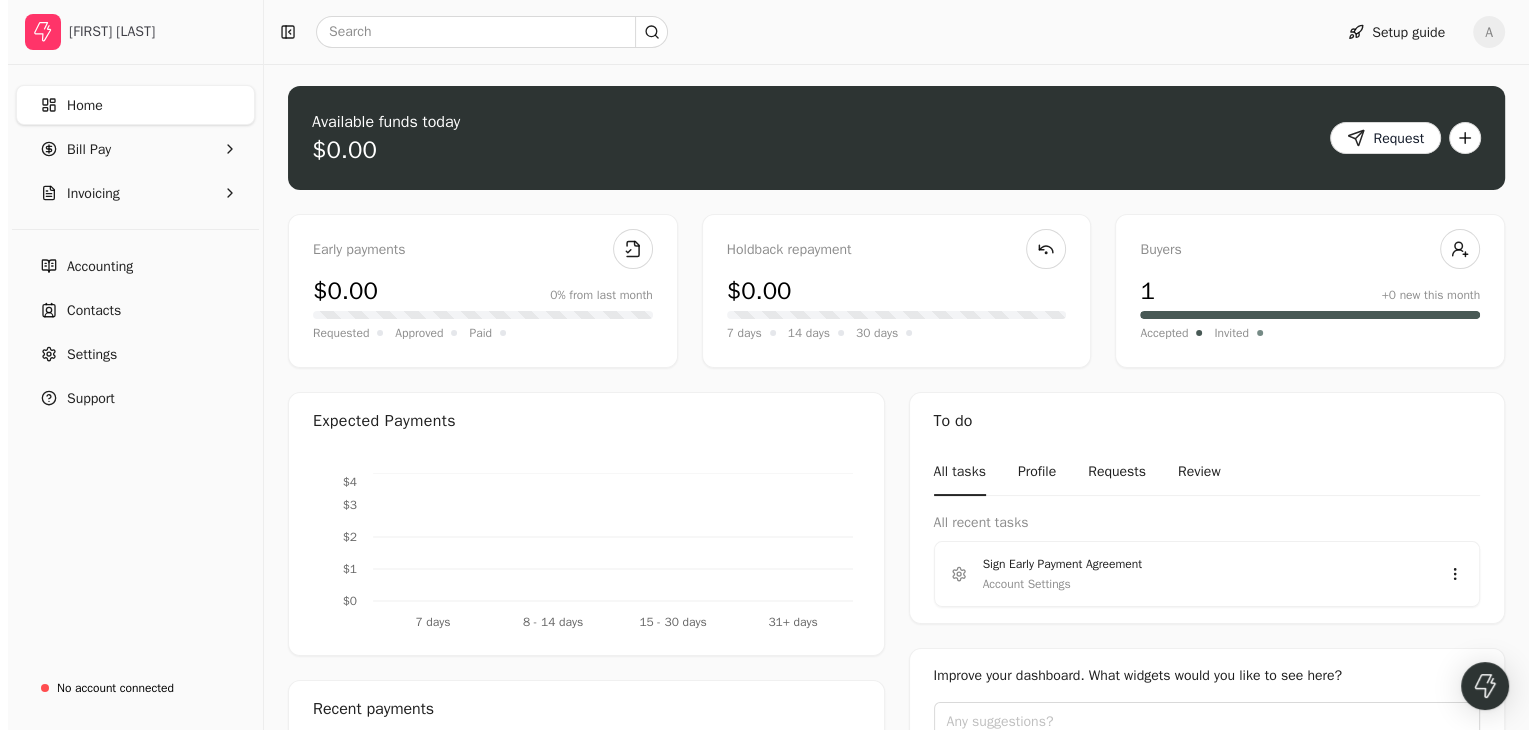 scroll, scrollTop: 0, scrollLeft: 0, axis: both 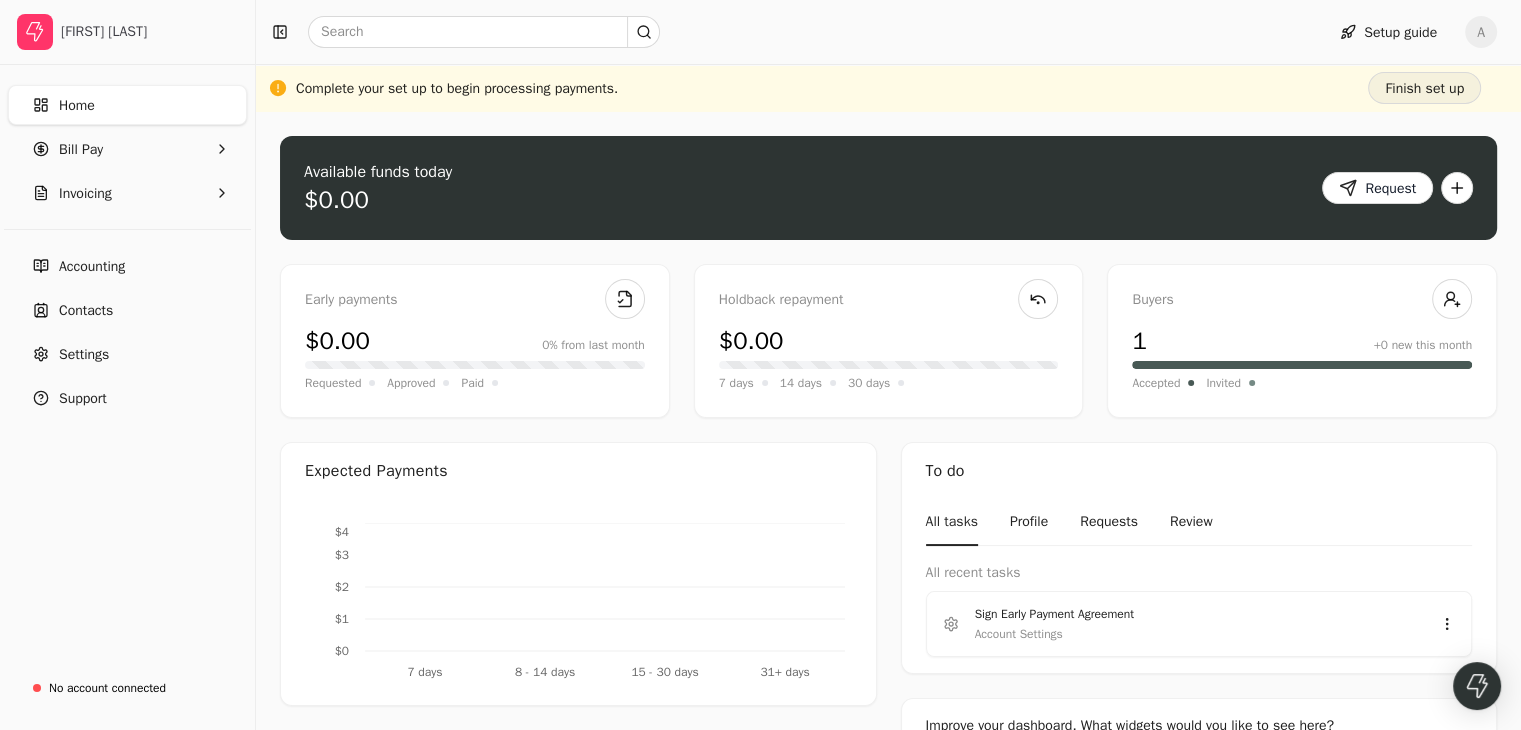 click on "Finish set up" at bounding box center [1424, 88] 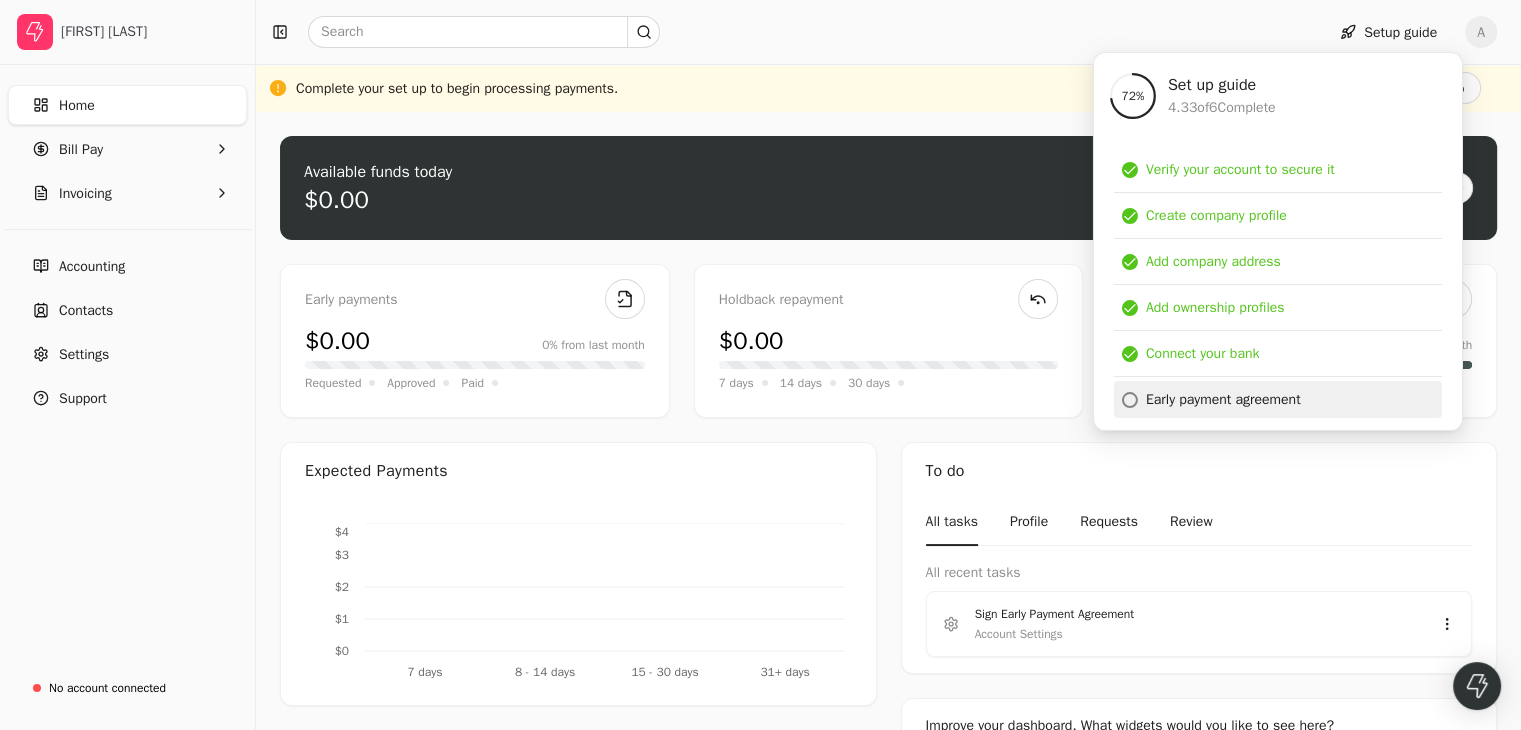click on "Early payment agreement" at bounding box center (1223, 399) 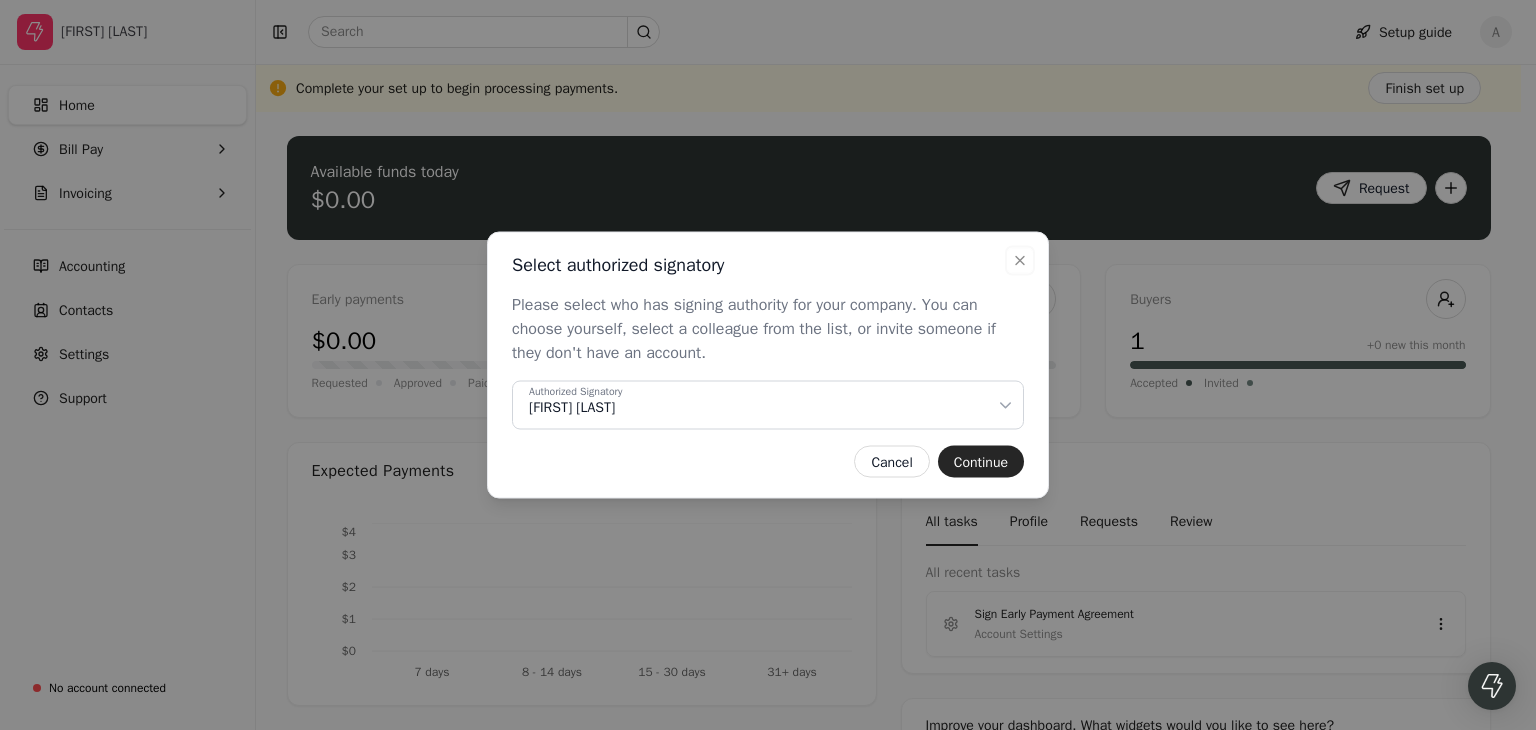 click on "Authorized Signatory [FIRST] [LAST]" at bounding box center (762, 407) 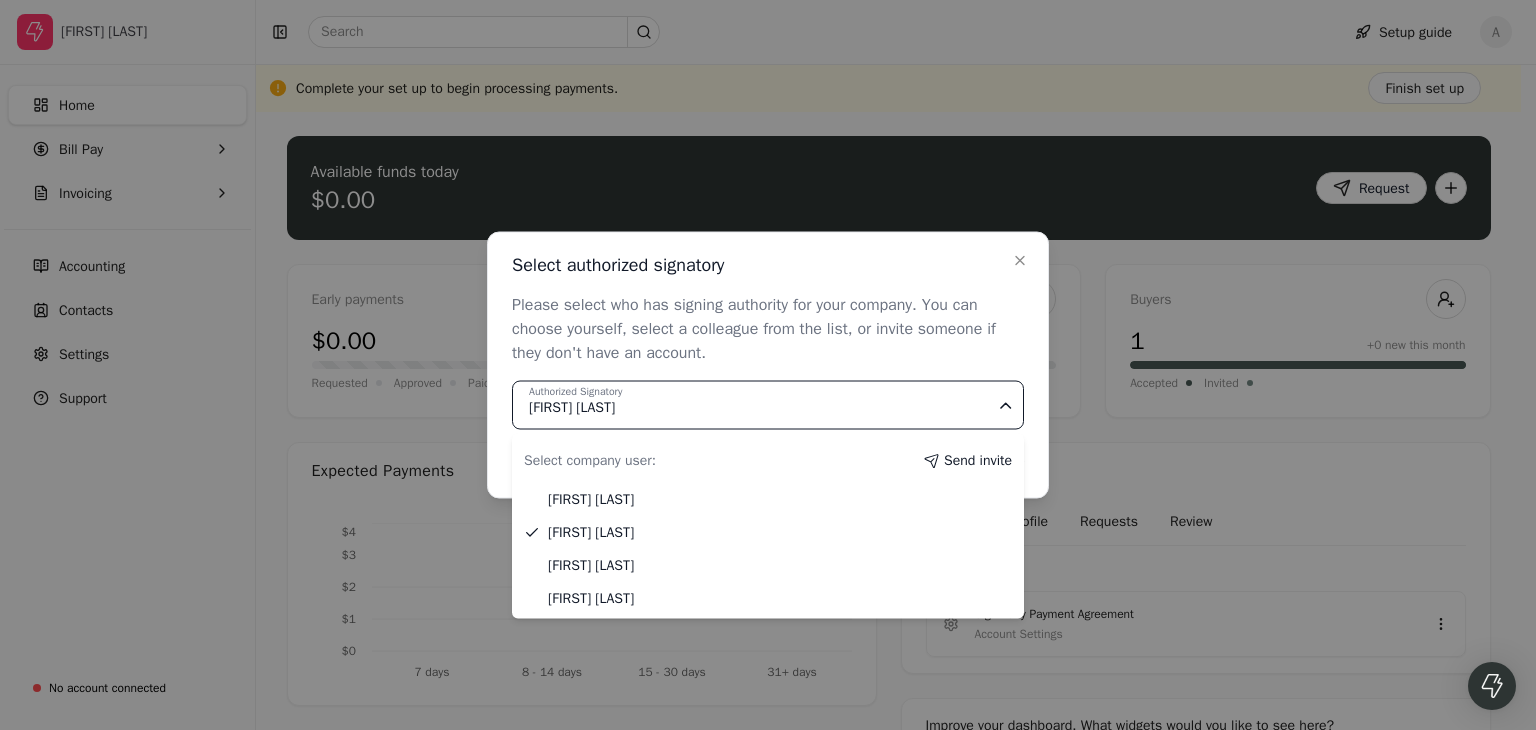 click on "Authorized Signatory [FIRST] [LAST]" at bounding box center [762, 407] 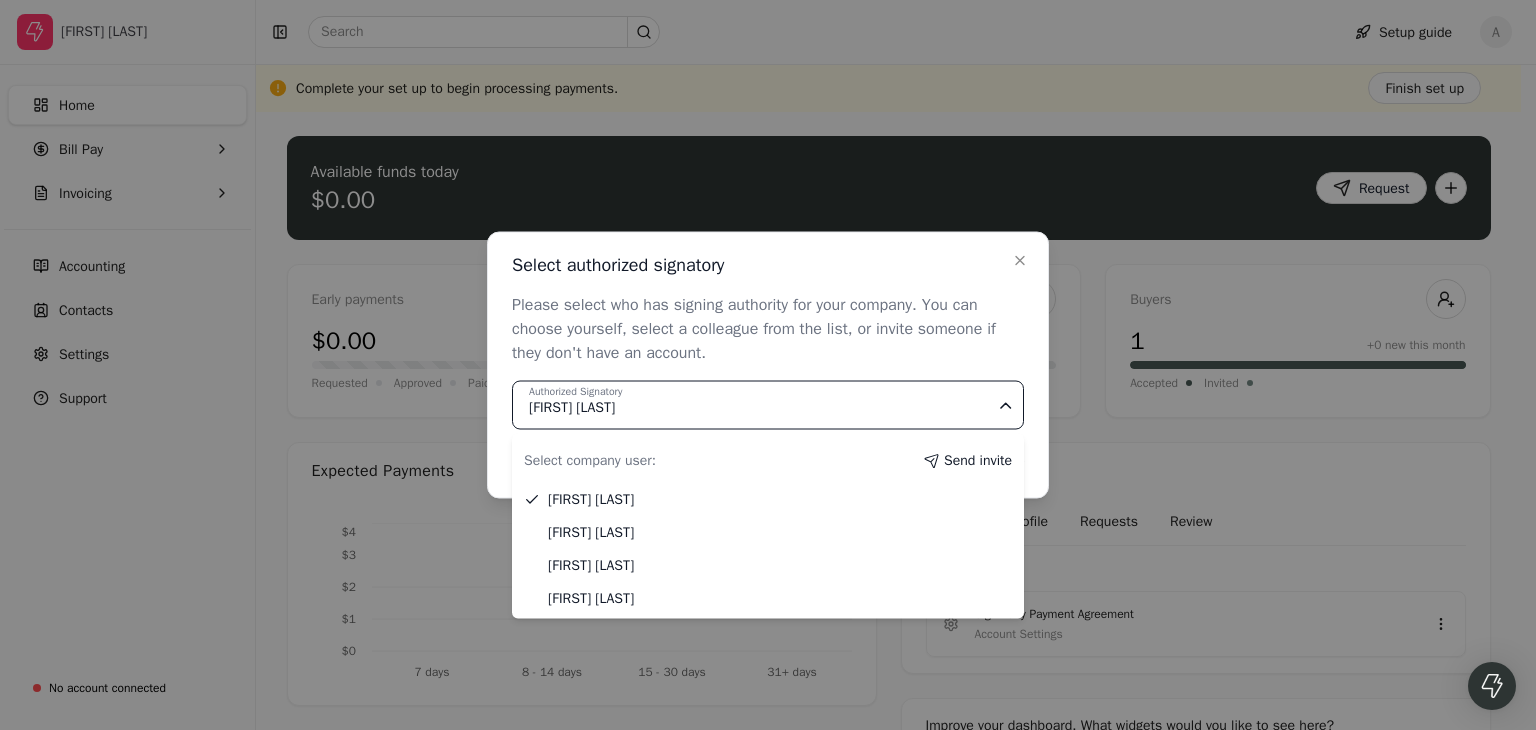 click on "Authorized Signatory [FIRST] [LAST]" at bounding box center (768, 405) 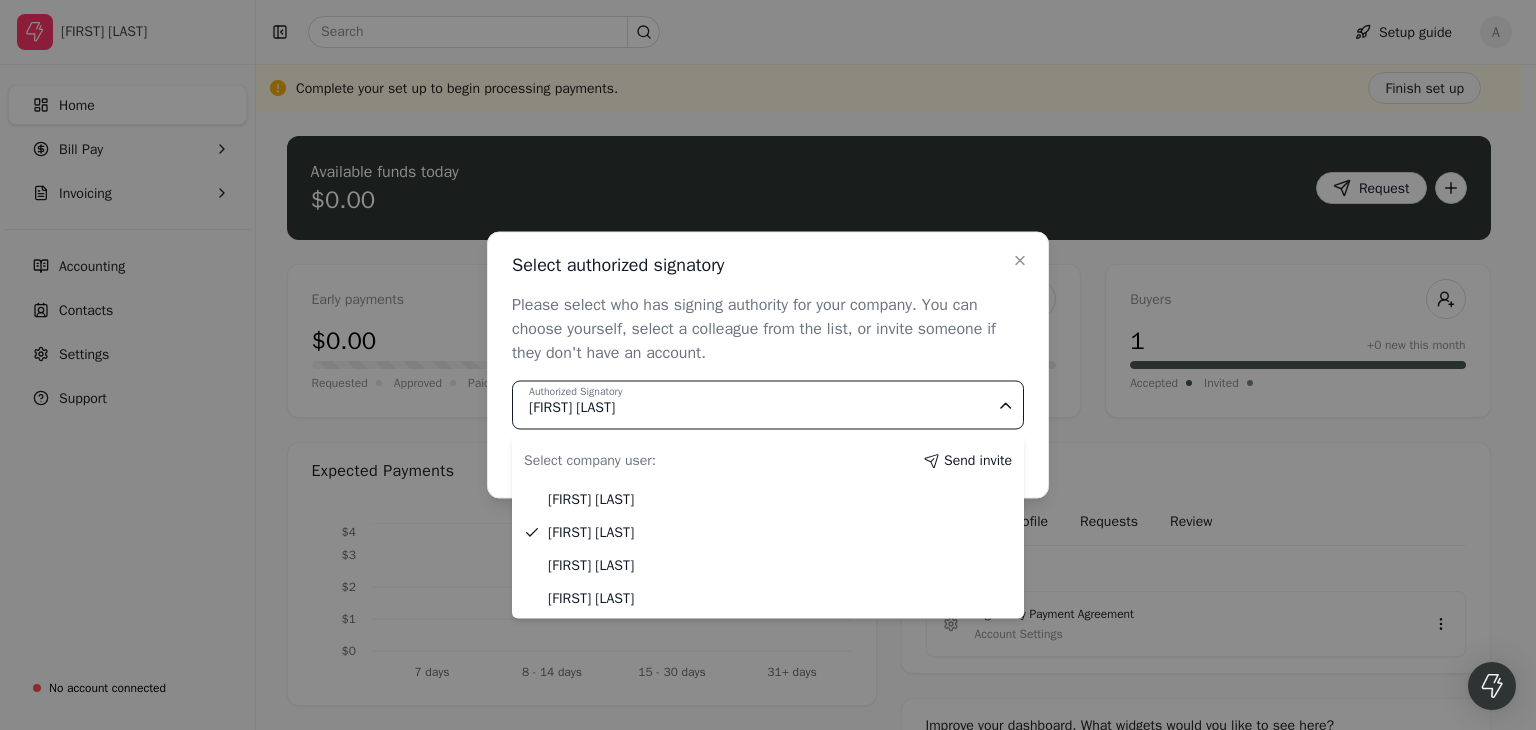 click on "Authorized Signatory [FIRST] [LAST]" at bounding box center [762, 407] 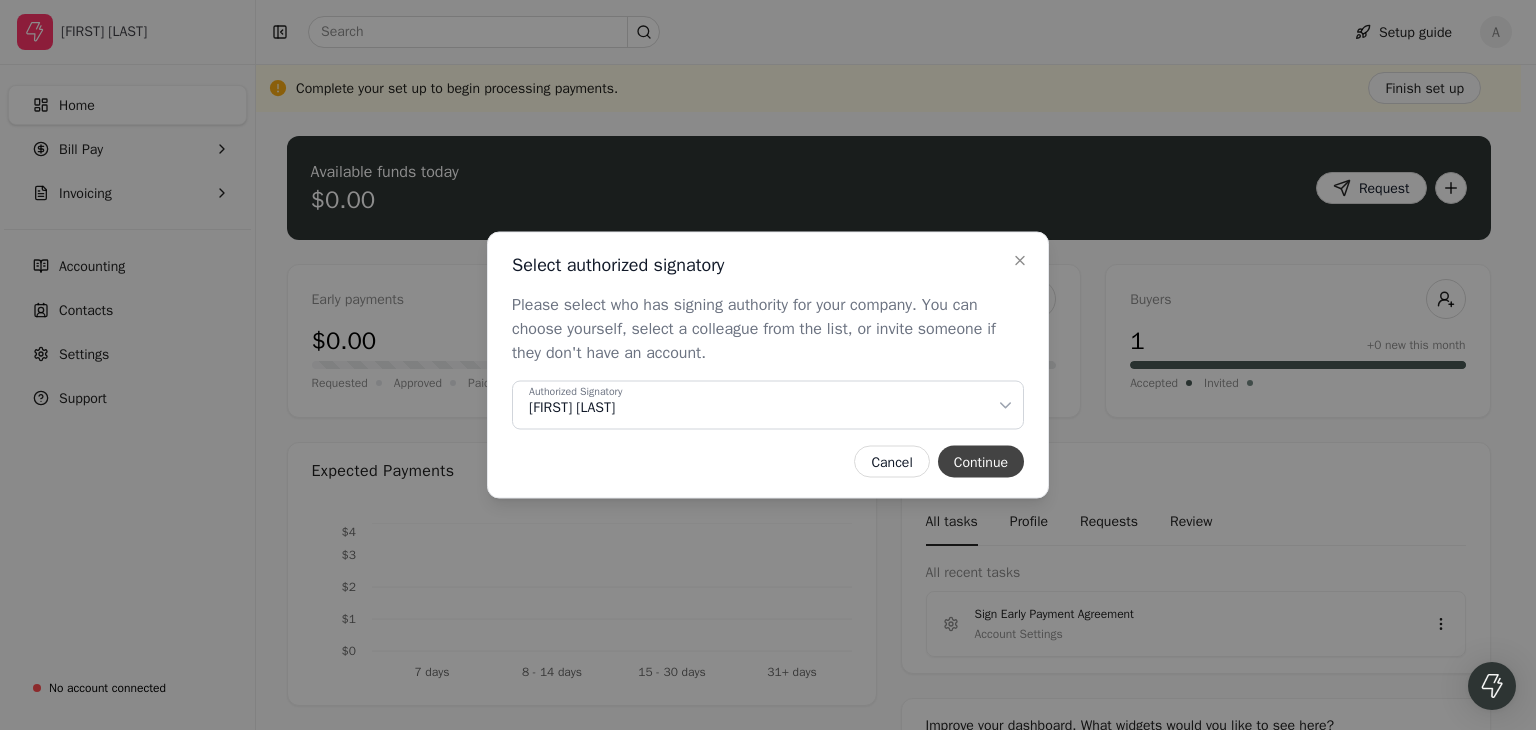 click on "Continue" at bounding box center [981, 462] 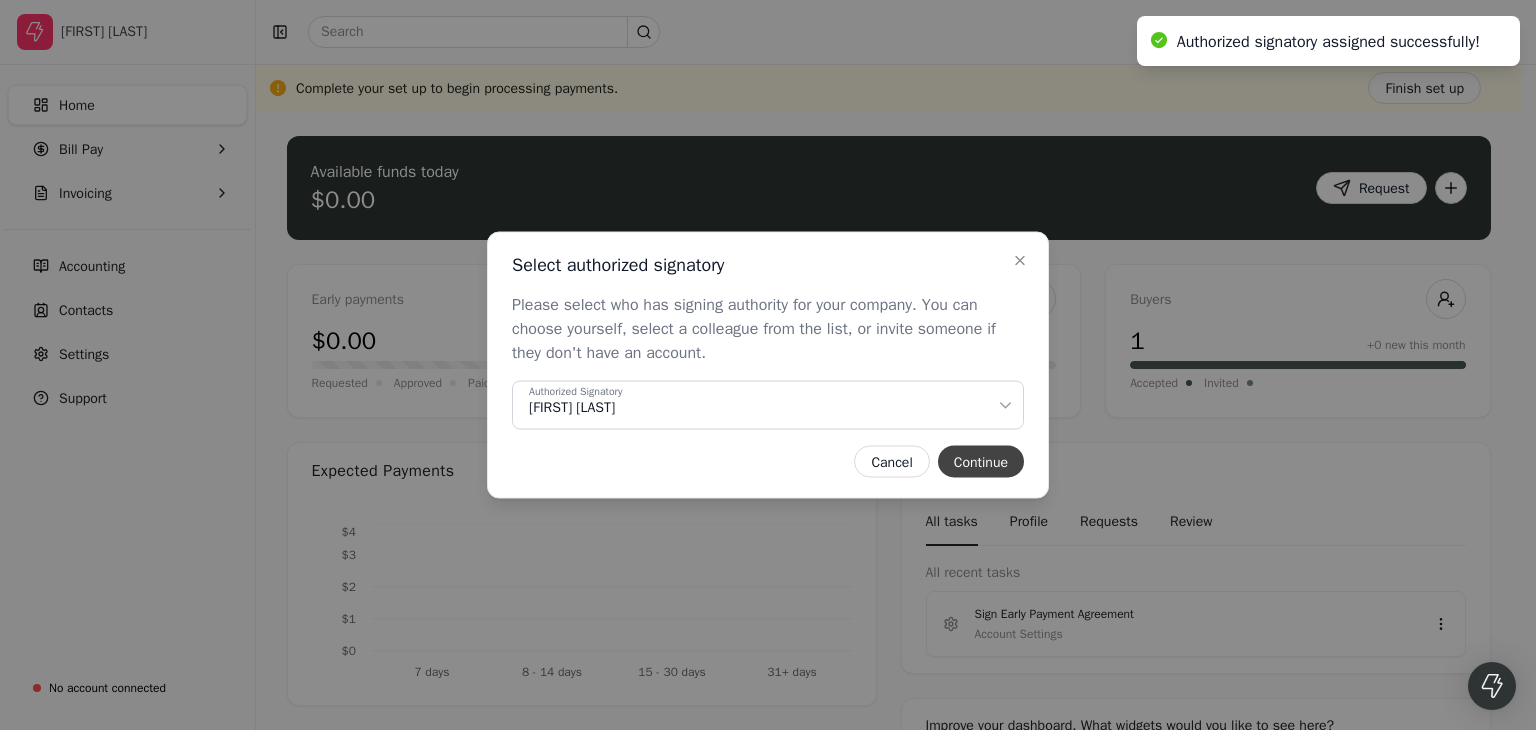 click on "Continue" at bounding box center (981, 462) 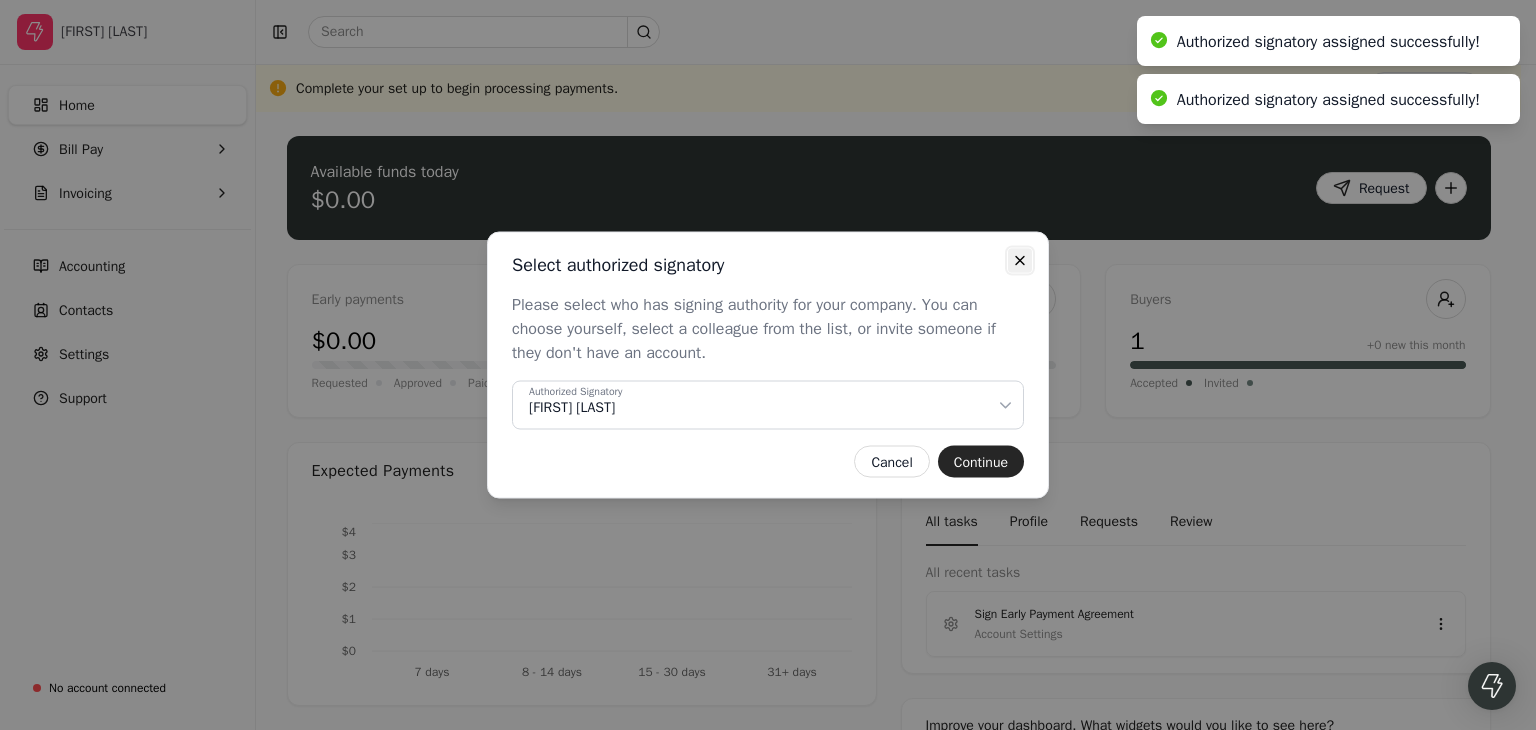 click on "Close" at bounding box center [1020, 261] 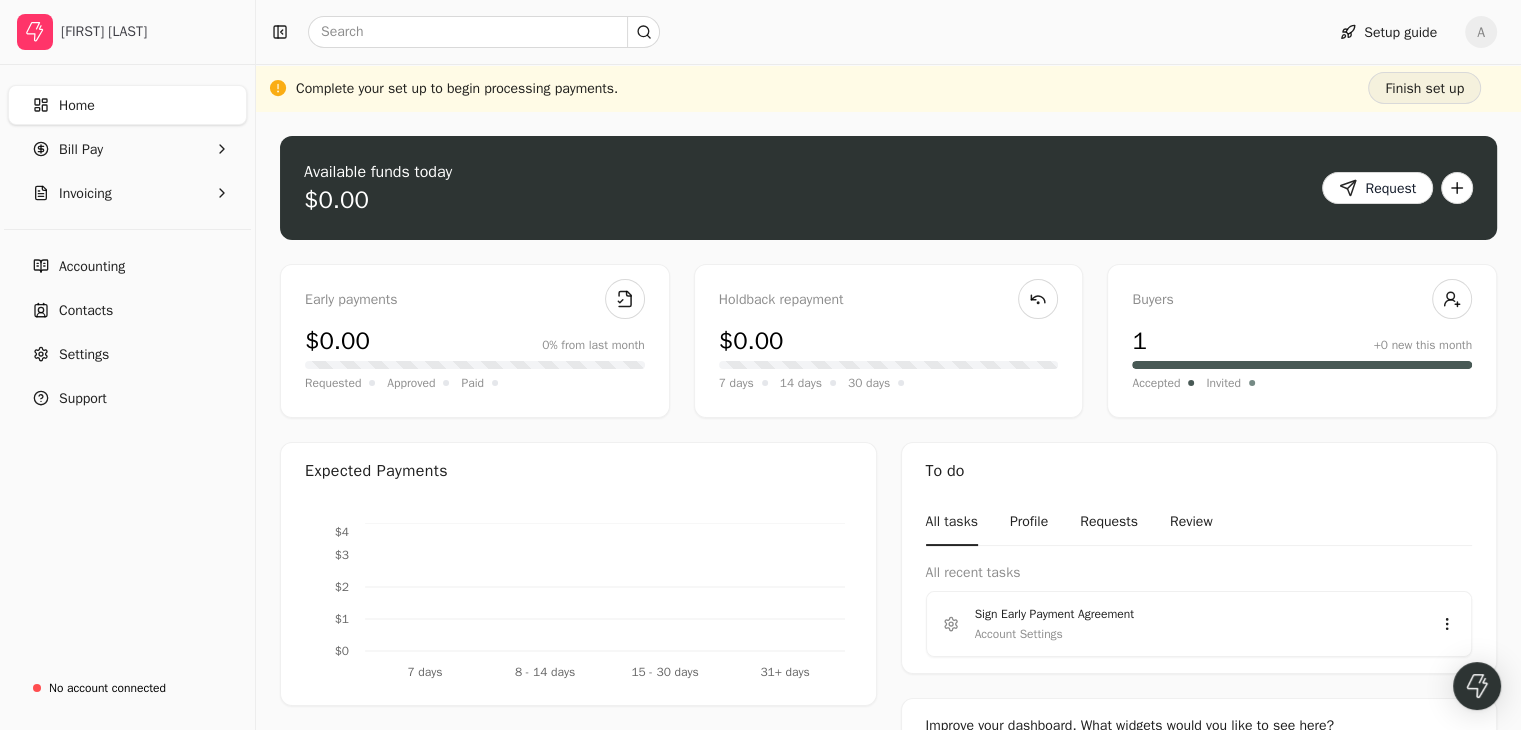 click on "Finish set up" at bounding box center [1424, 88] 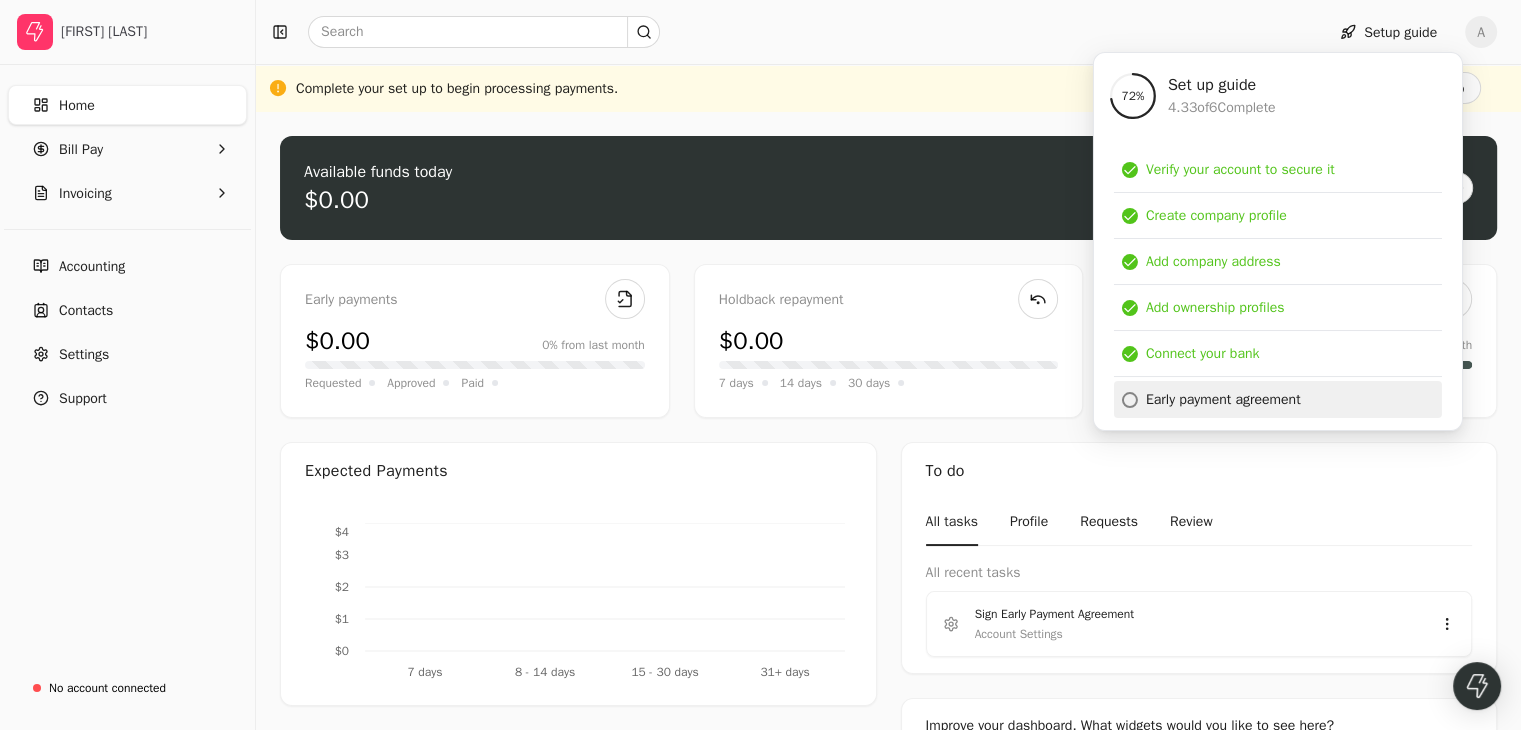 click on "Early payment agreement" at bounding box center [1278, 399] 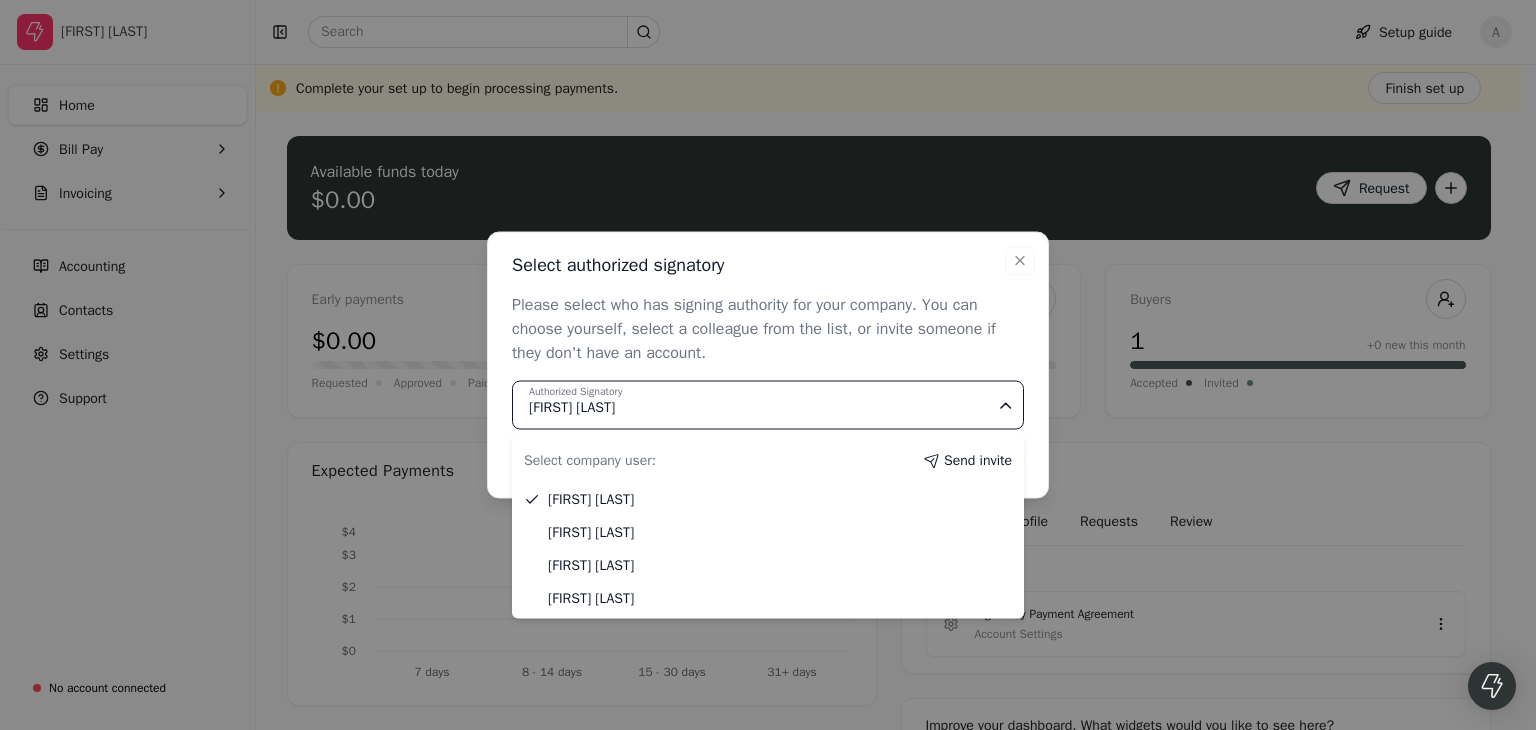 click 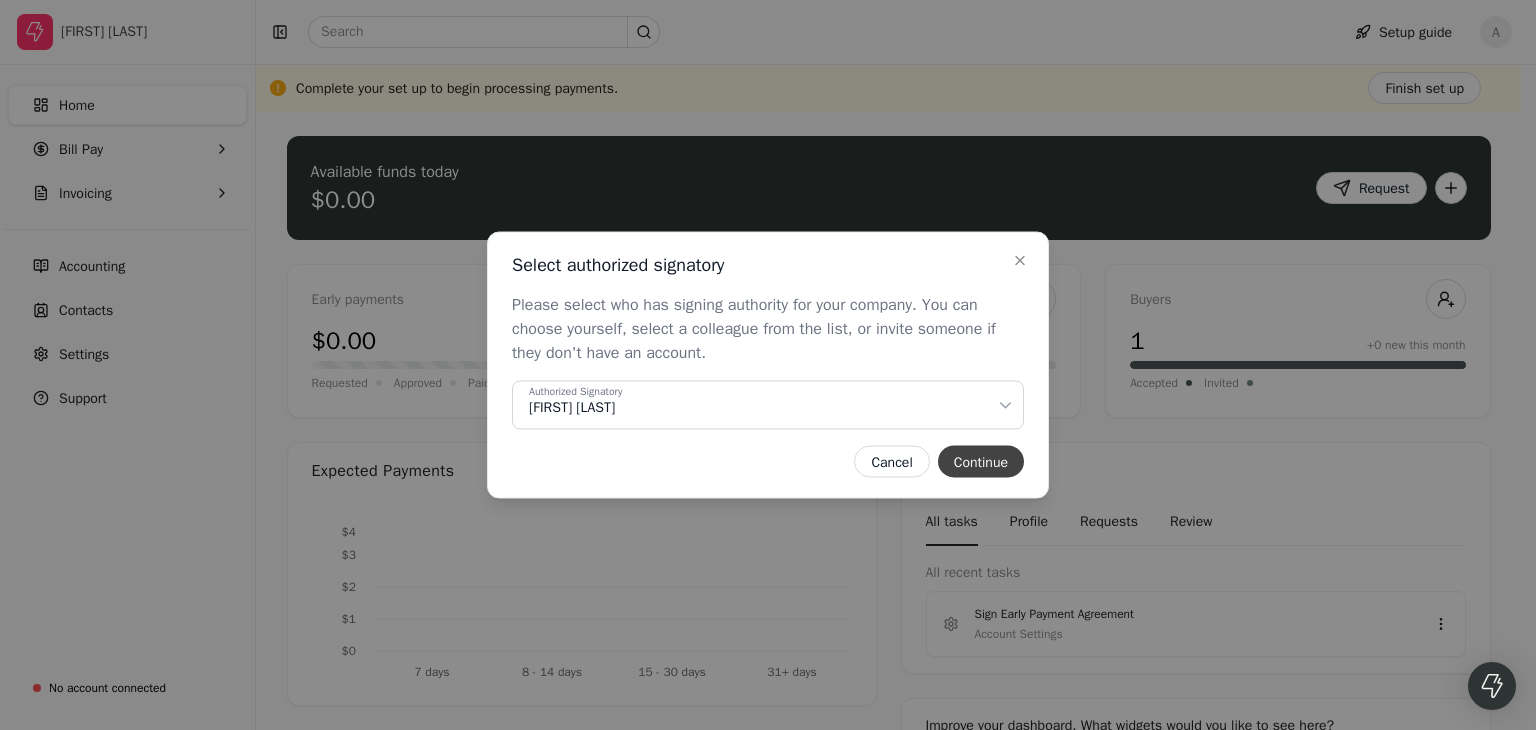 click on "Continue" at bounding box center [981, 462] 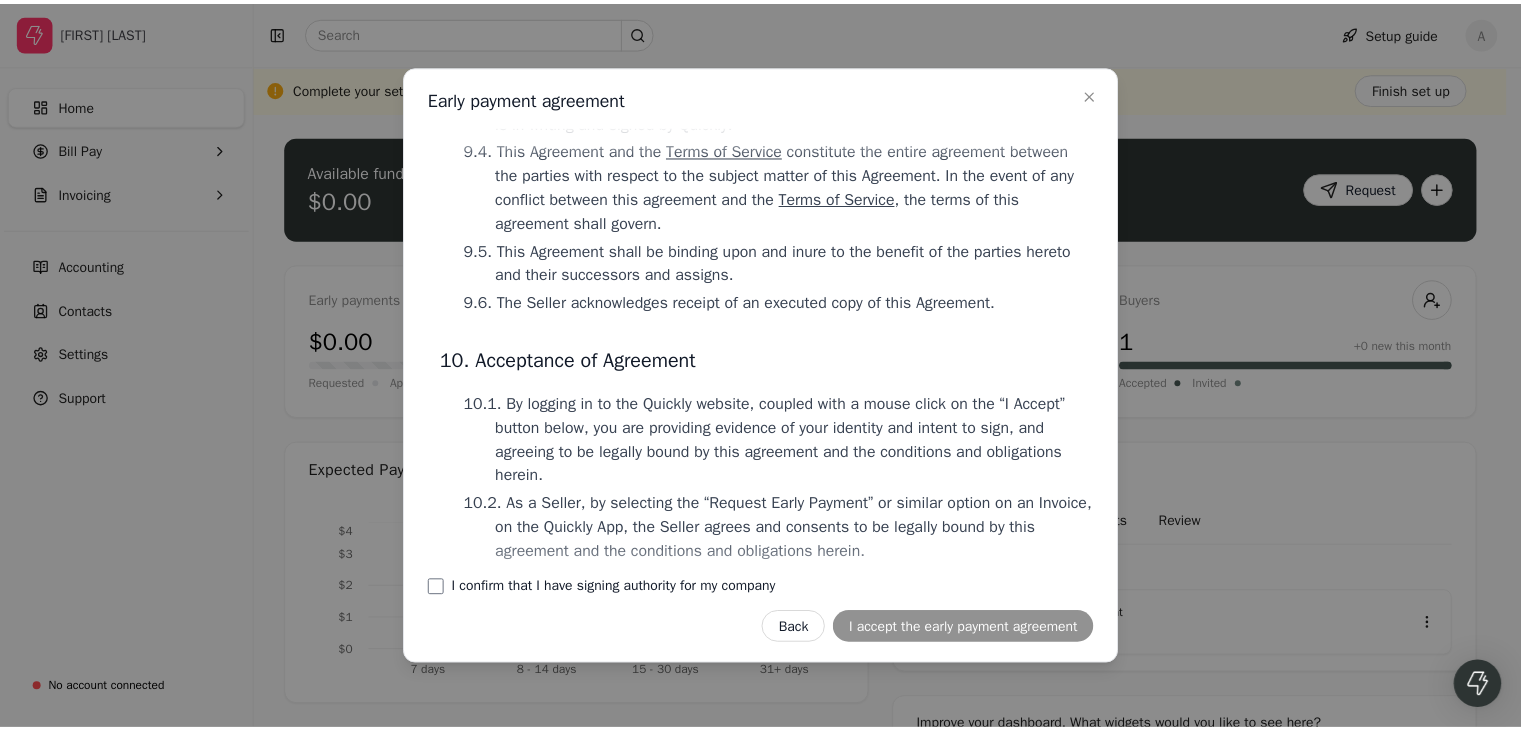 scroll, scrollTop: 6108, scrollLeft: 0, axis: vertical 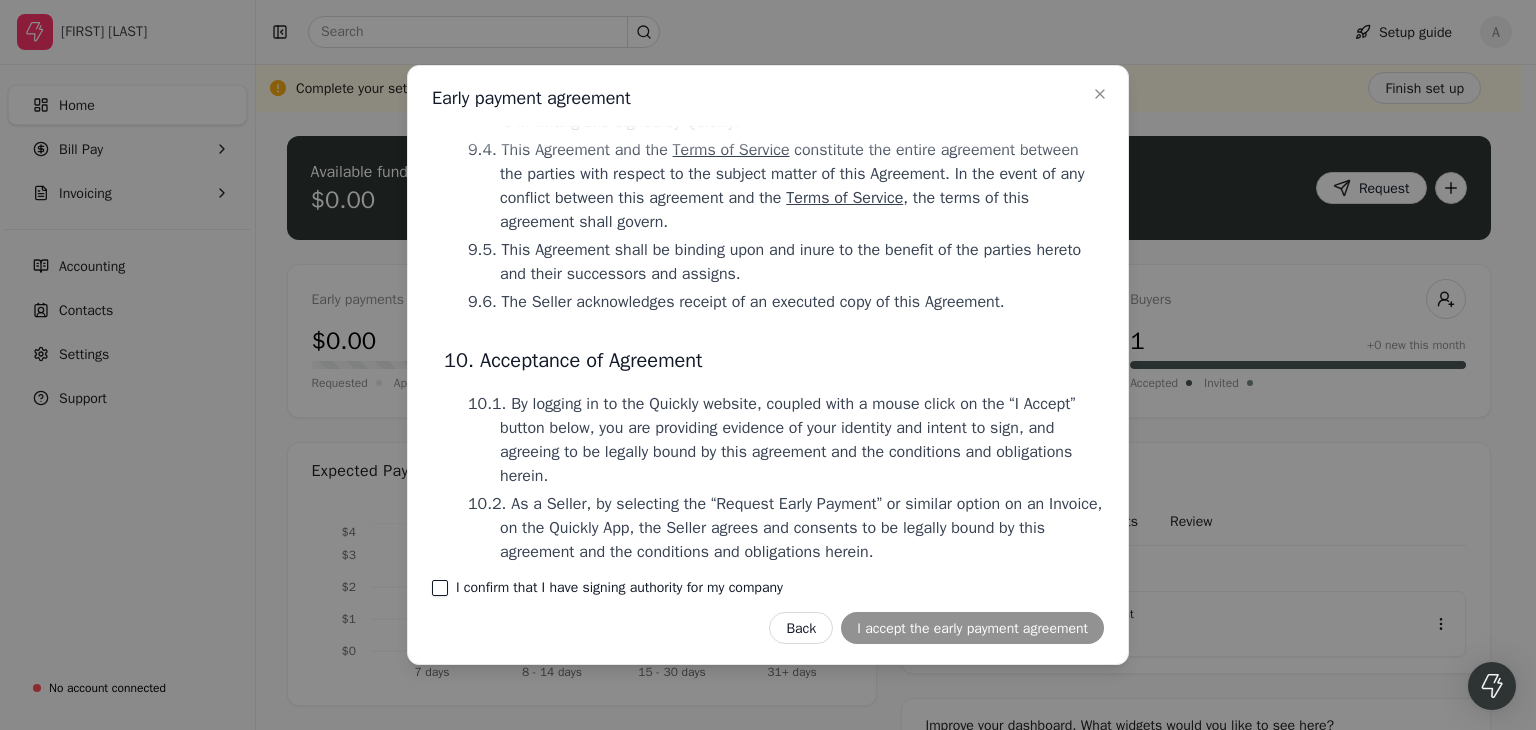 click on "I confirm that I have signing authority for my company" at bounding box center (440, 588) 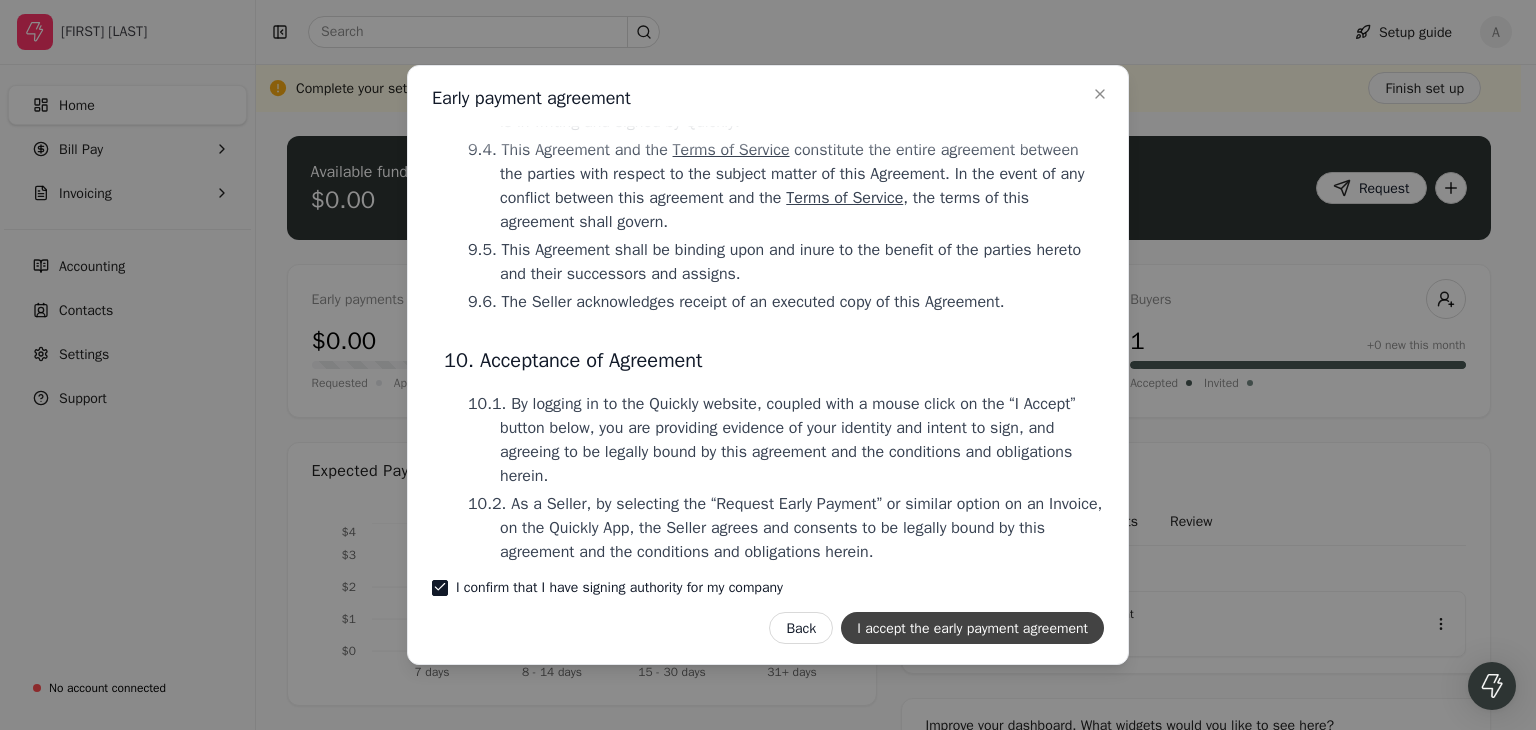 click on "I accept the early payment agreement" at bounding box center (972, 628) 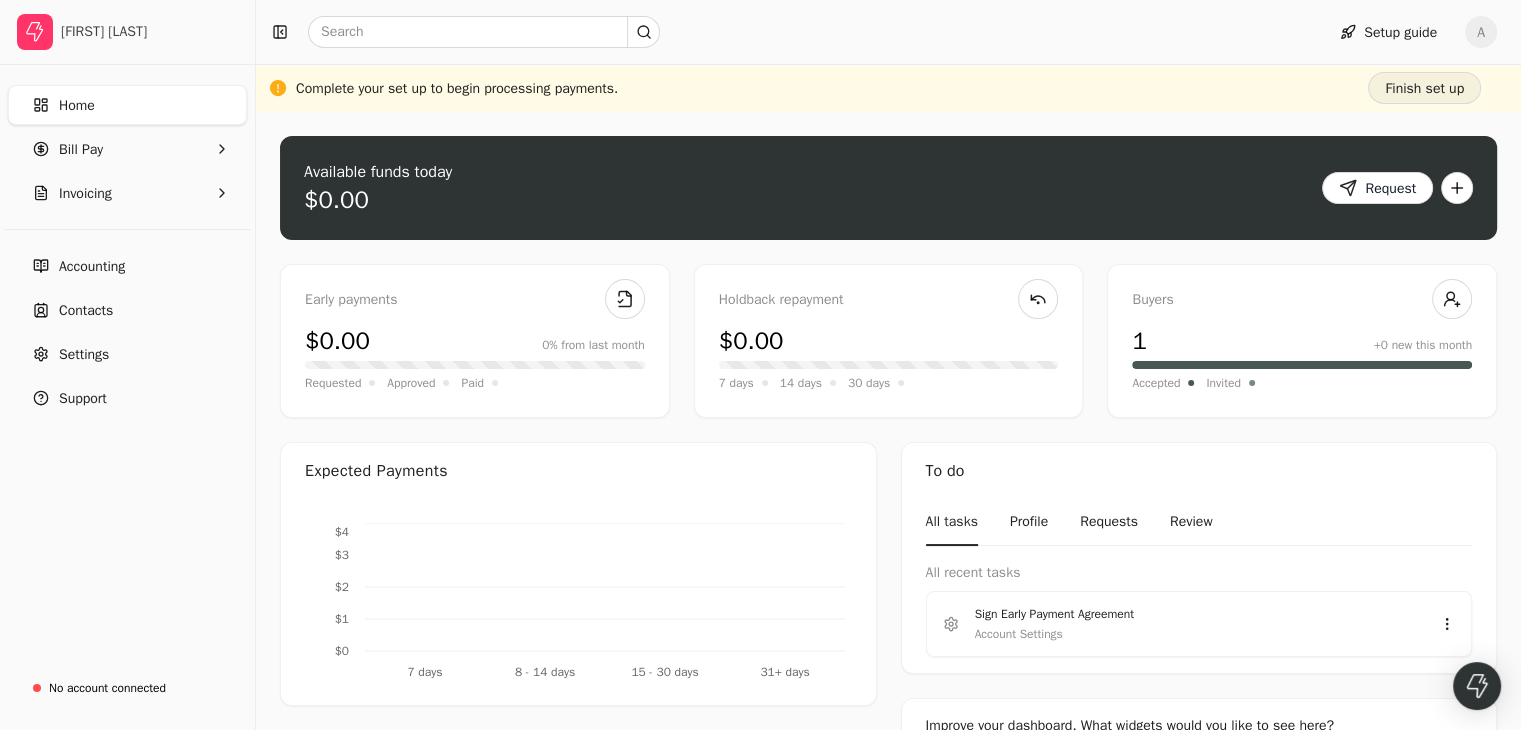 click on "Finish set up" at bounding box center (1424, 88) 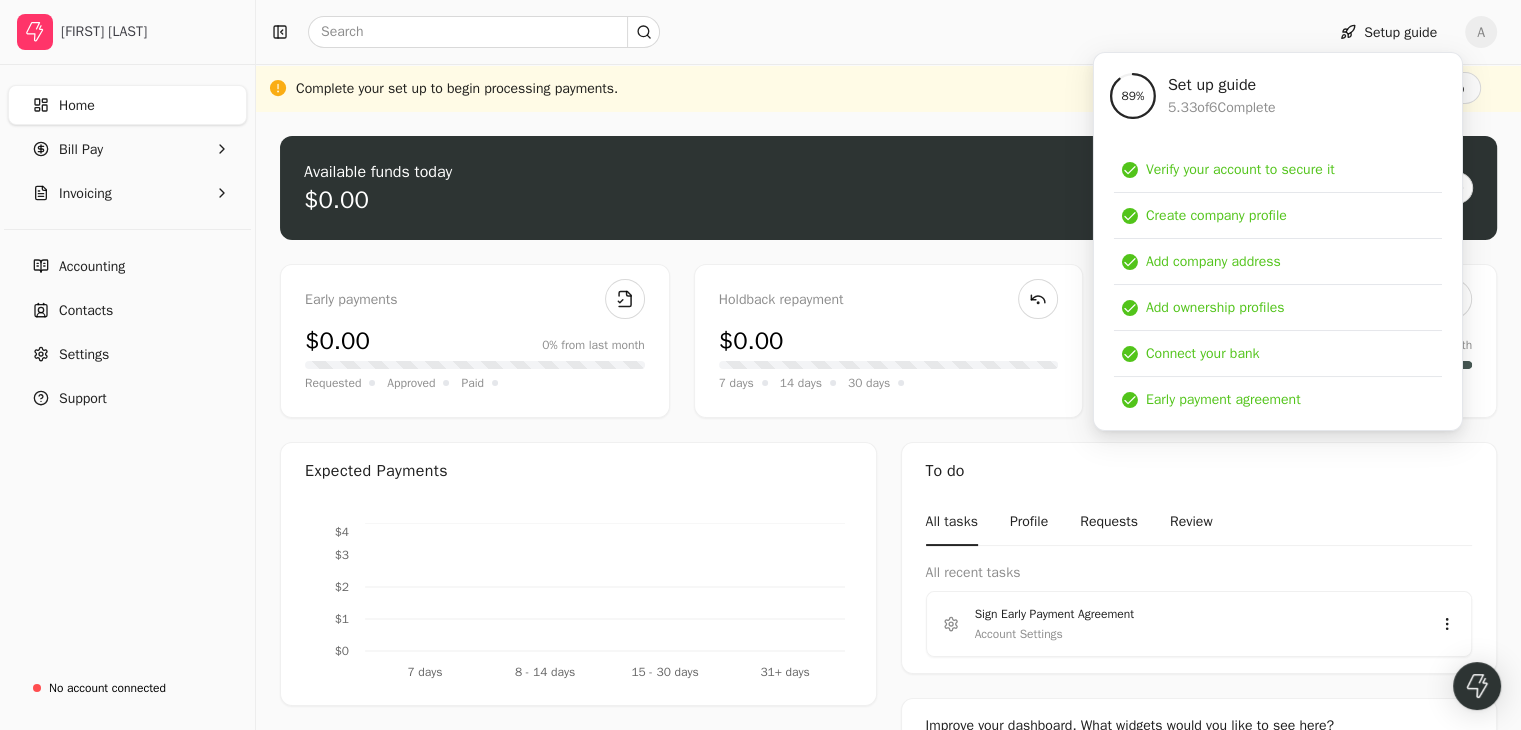 click on "89 %" at bounding box center [1132, 96] 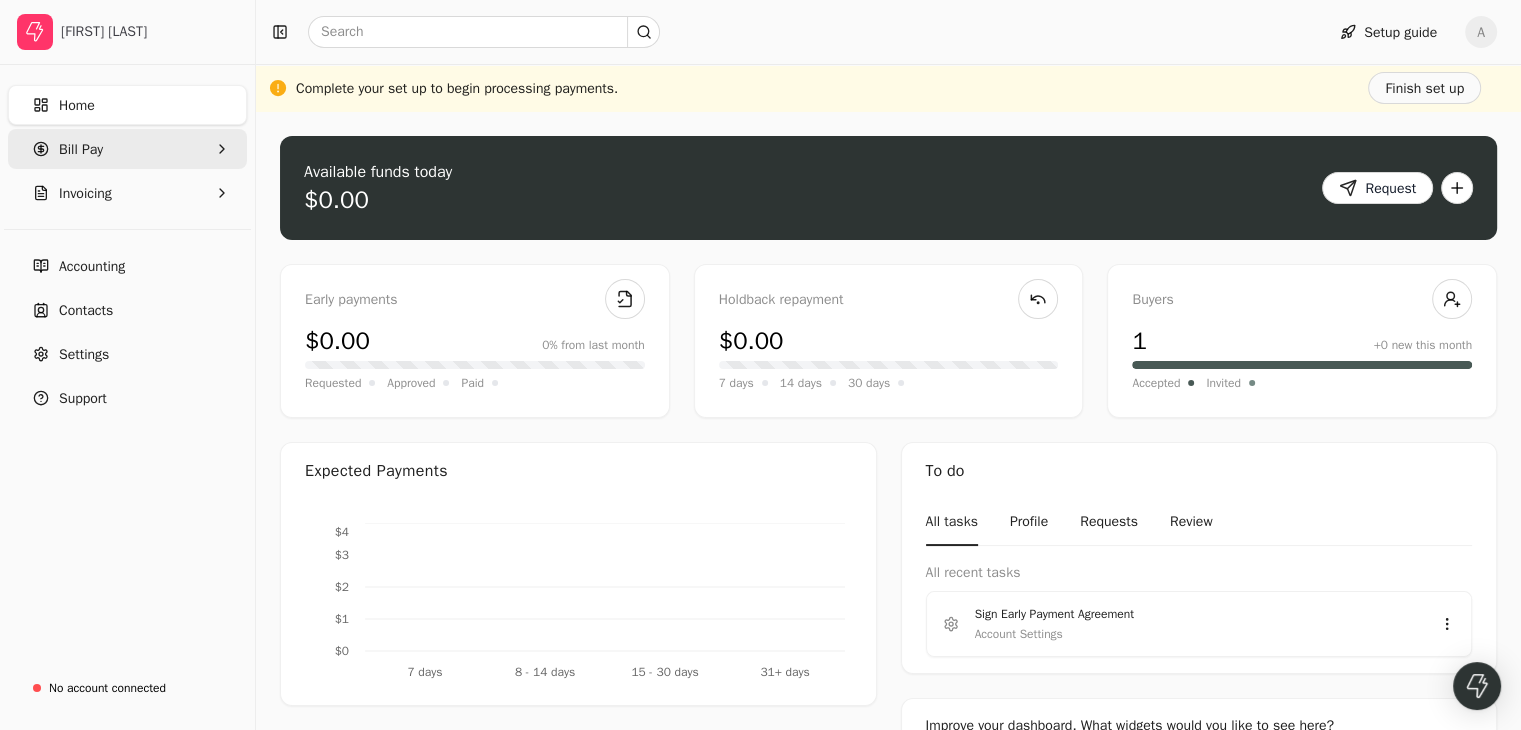 click on "Bill Pay" at bounding box center (127, 149) 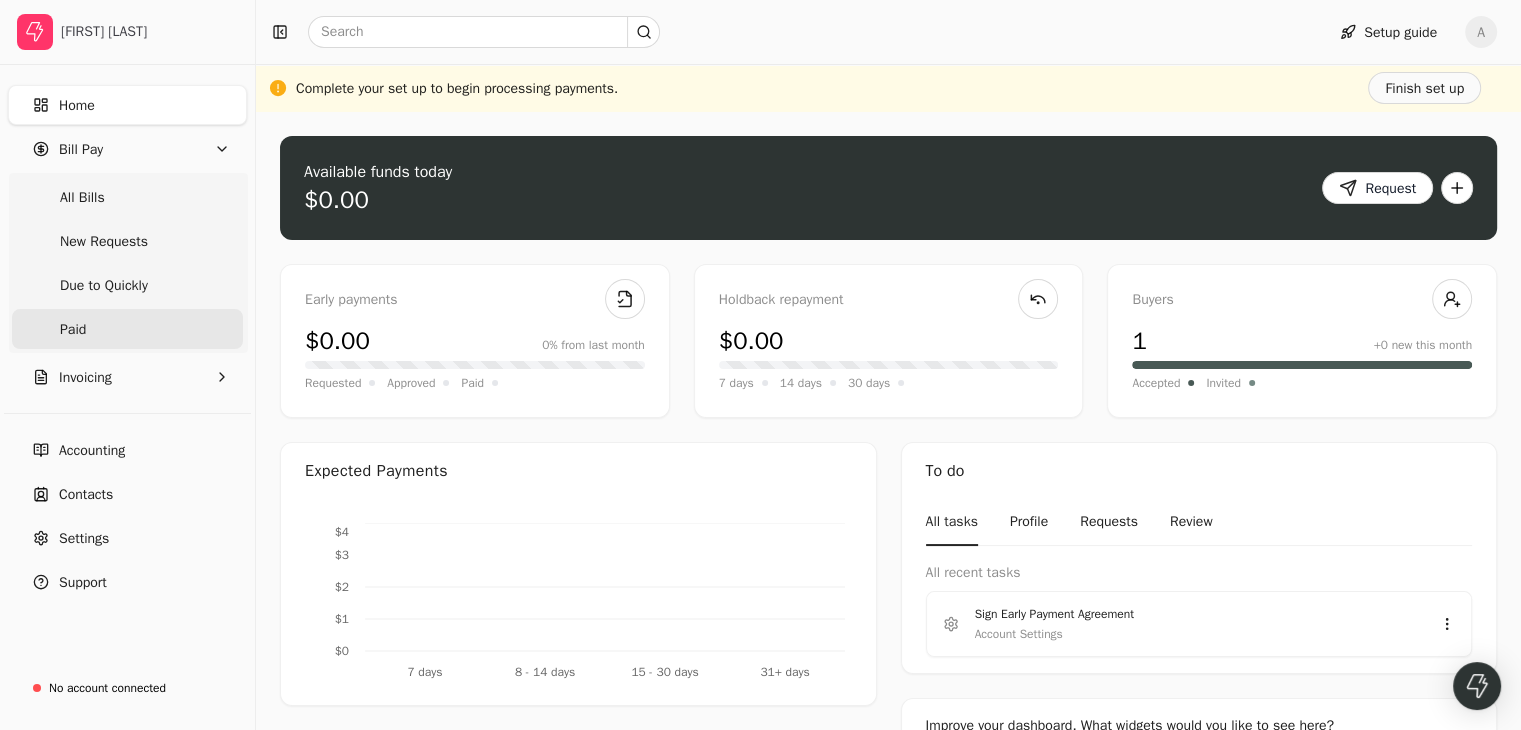 click on "Paid" at bounding box center [127, 329] 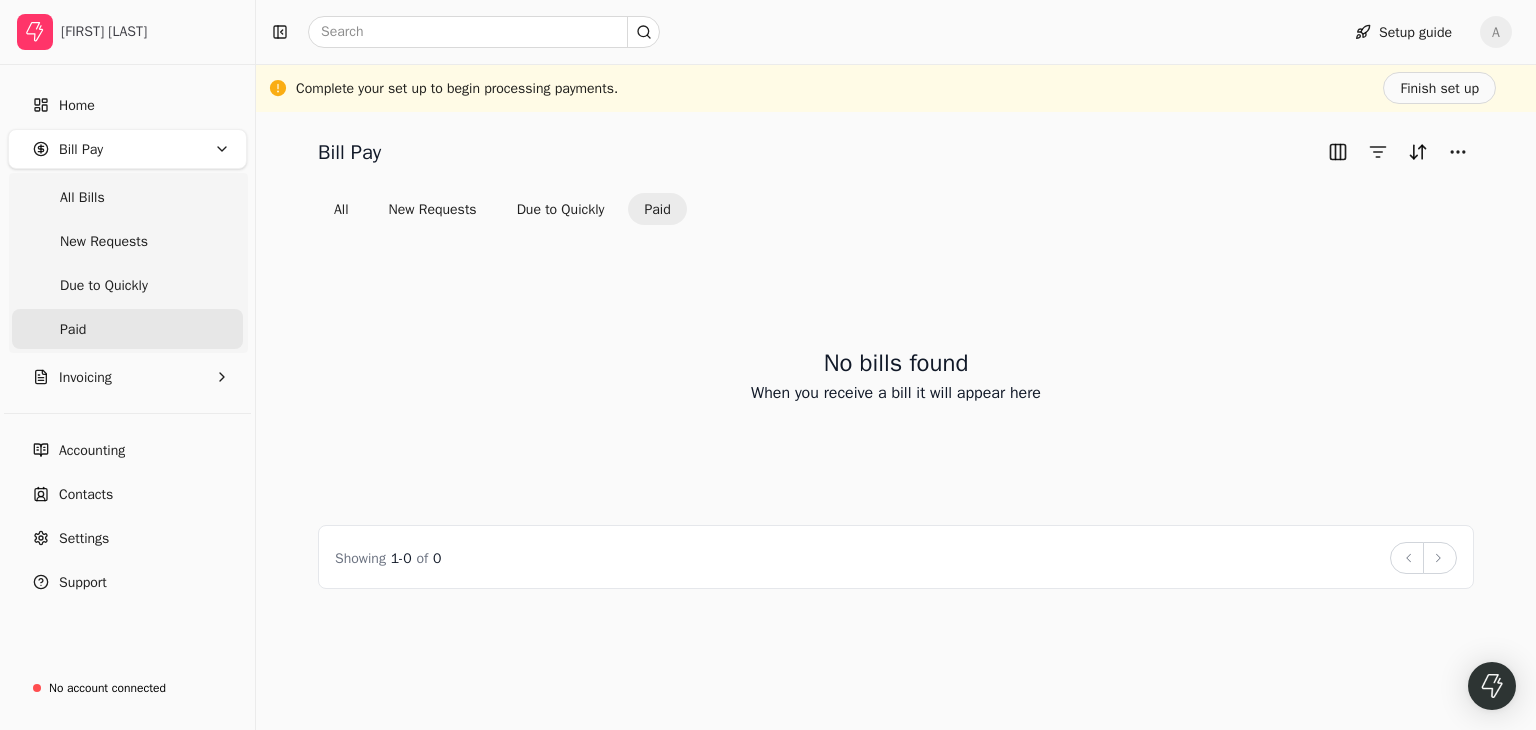 click on "Bill Pay" at bounding box center [127, 149] 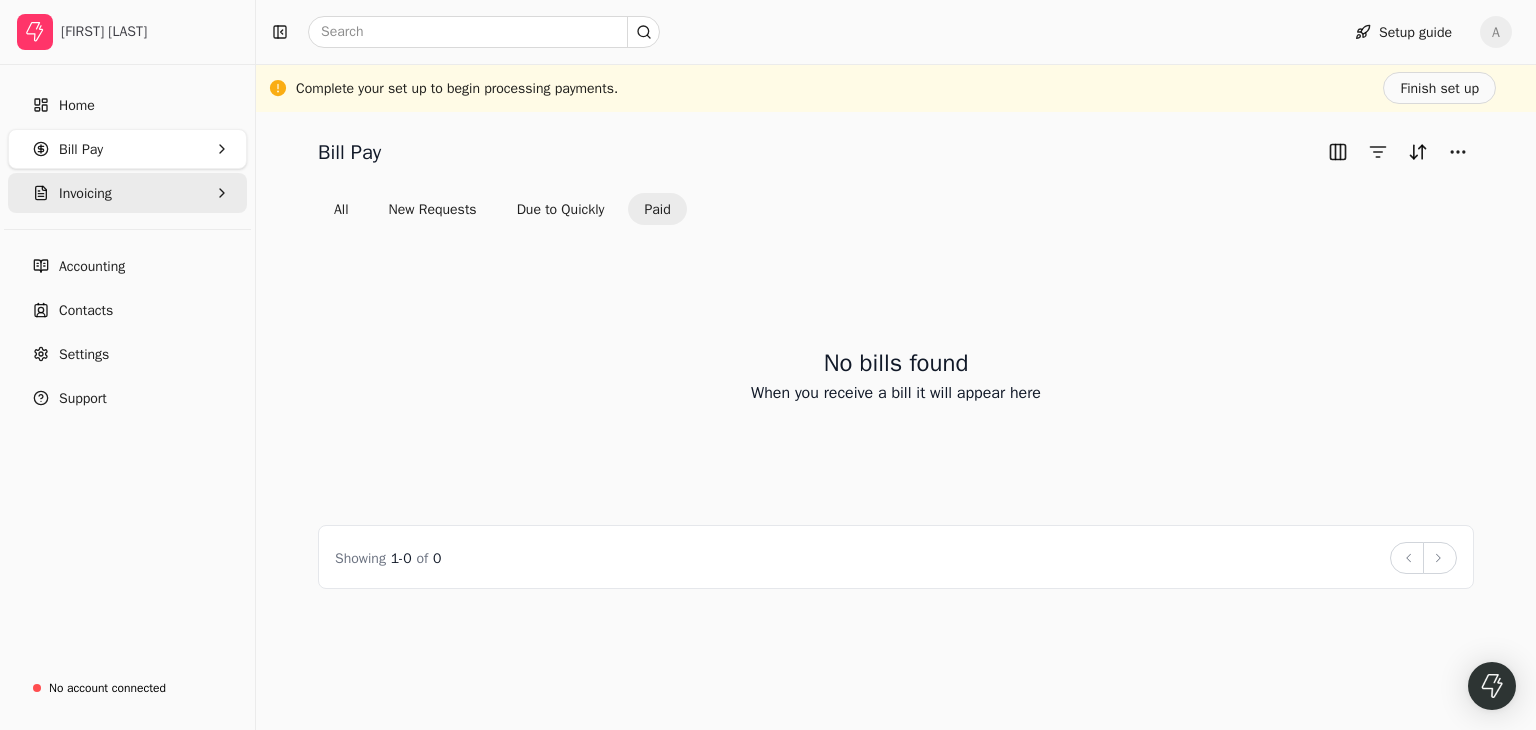 drag, startPoint x: 154, startPoint y: 225, endPoint x: 155, endPoint y: 207, distance: 18.027756 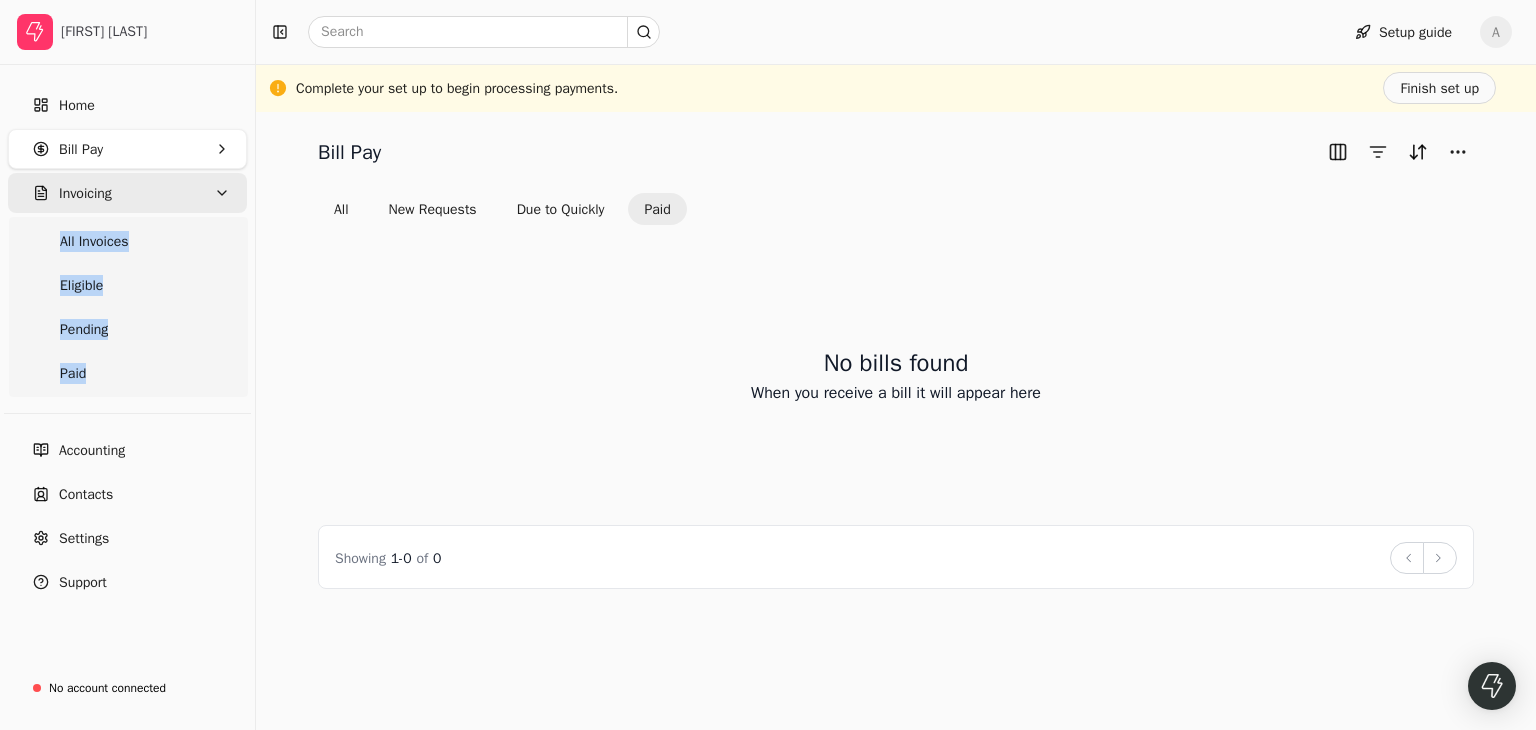 click on "Invoicing" at bounding box center [127, 193] 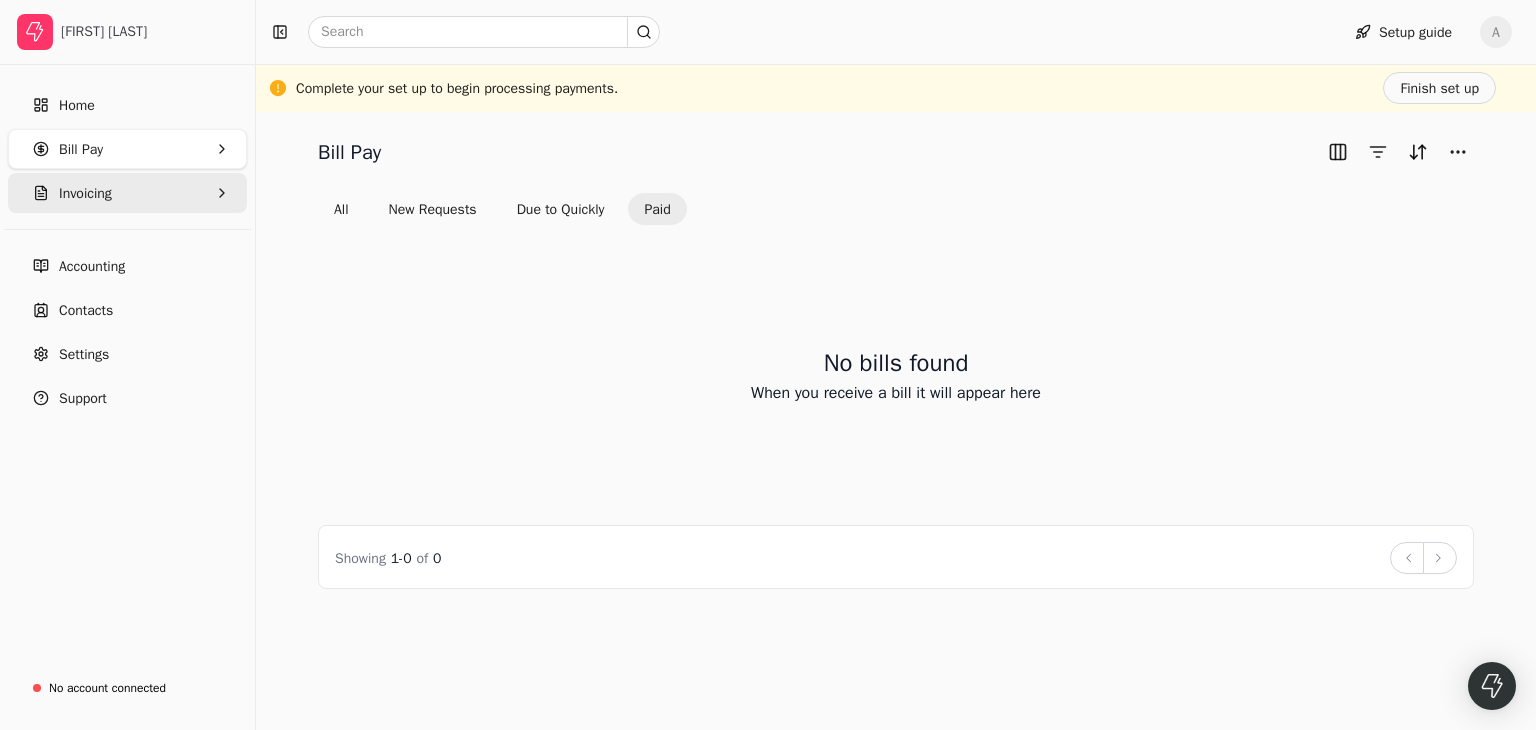 click on "Invoicing" at bounding box center (127, 193) 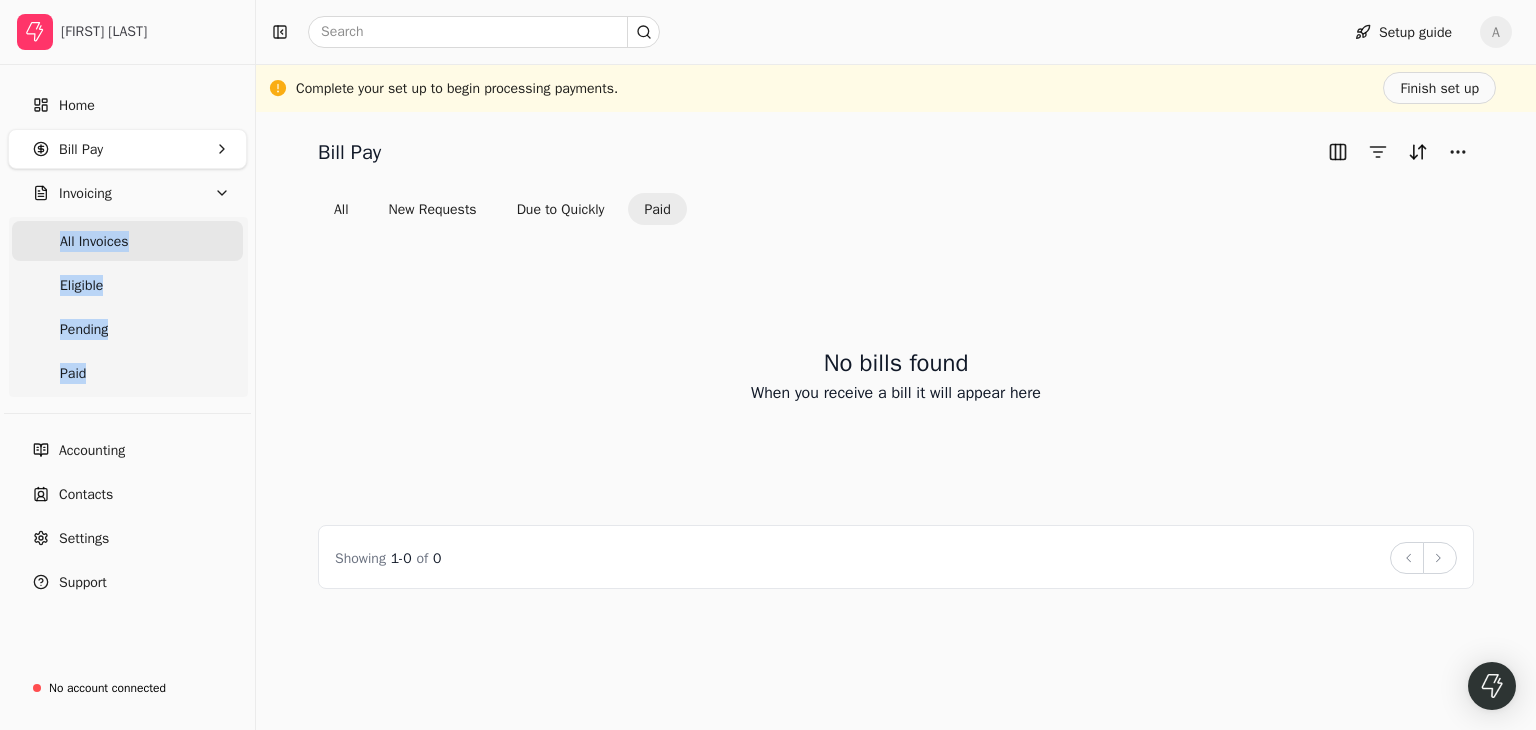 click on "All Invoices" at bounding box center [94, 241] 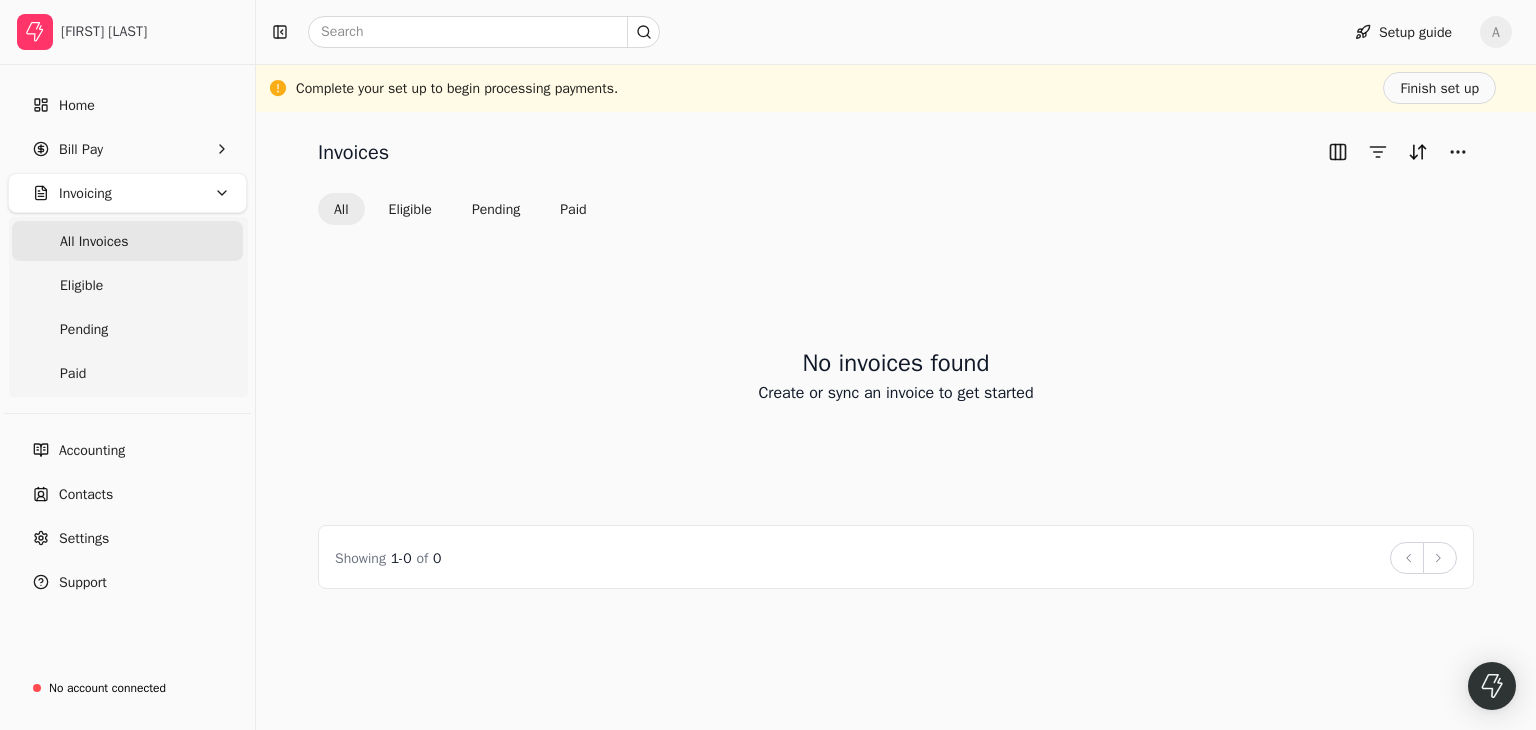 click on "No invoices found Create or sync an invoice to get started" at bounding box center [896, 375] 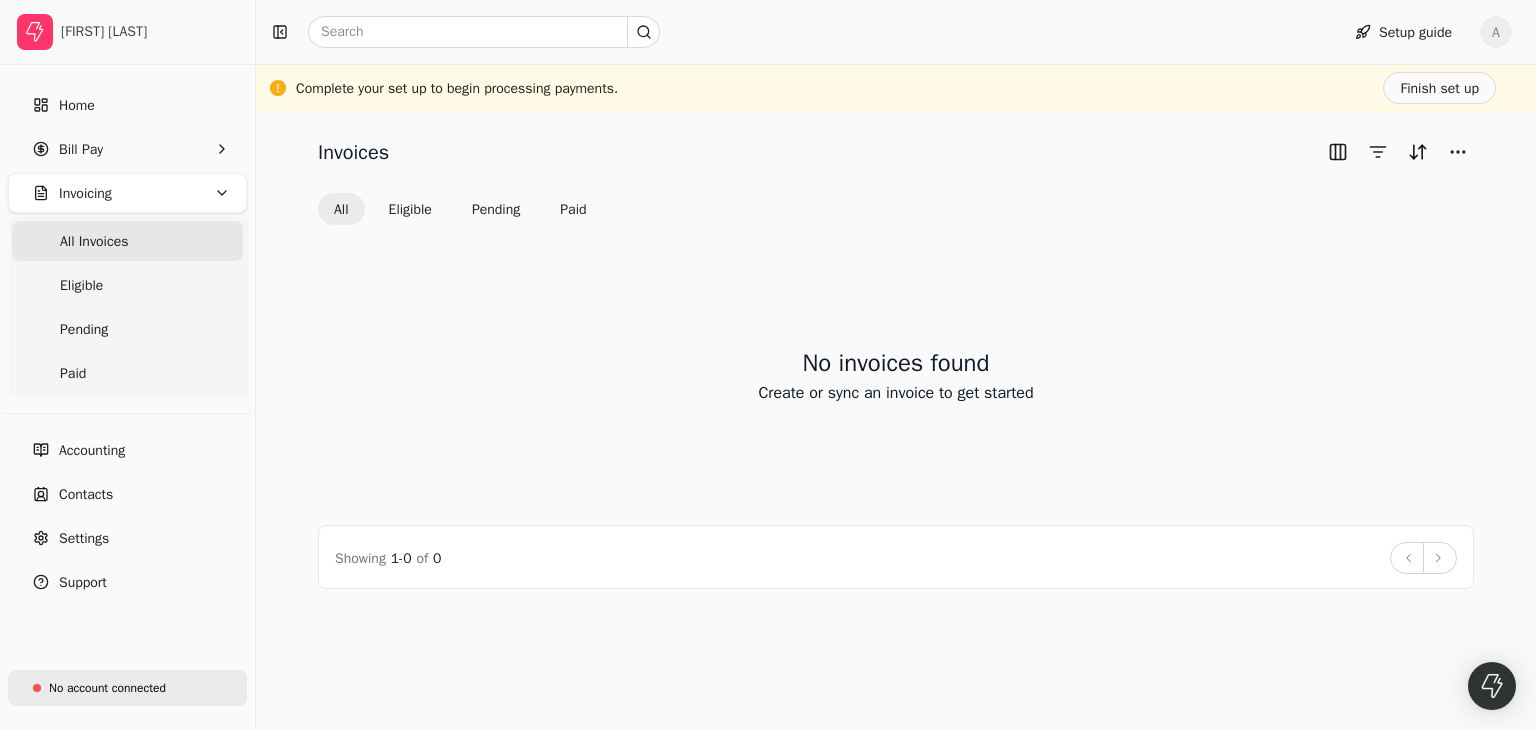 click on "No account connected" at bounding box center [107, 688] 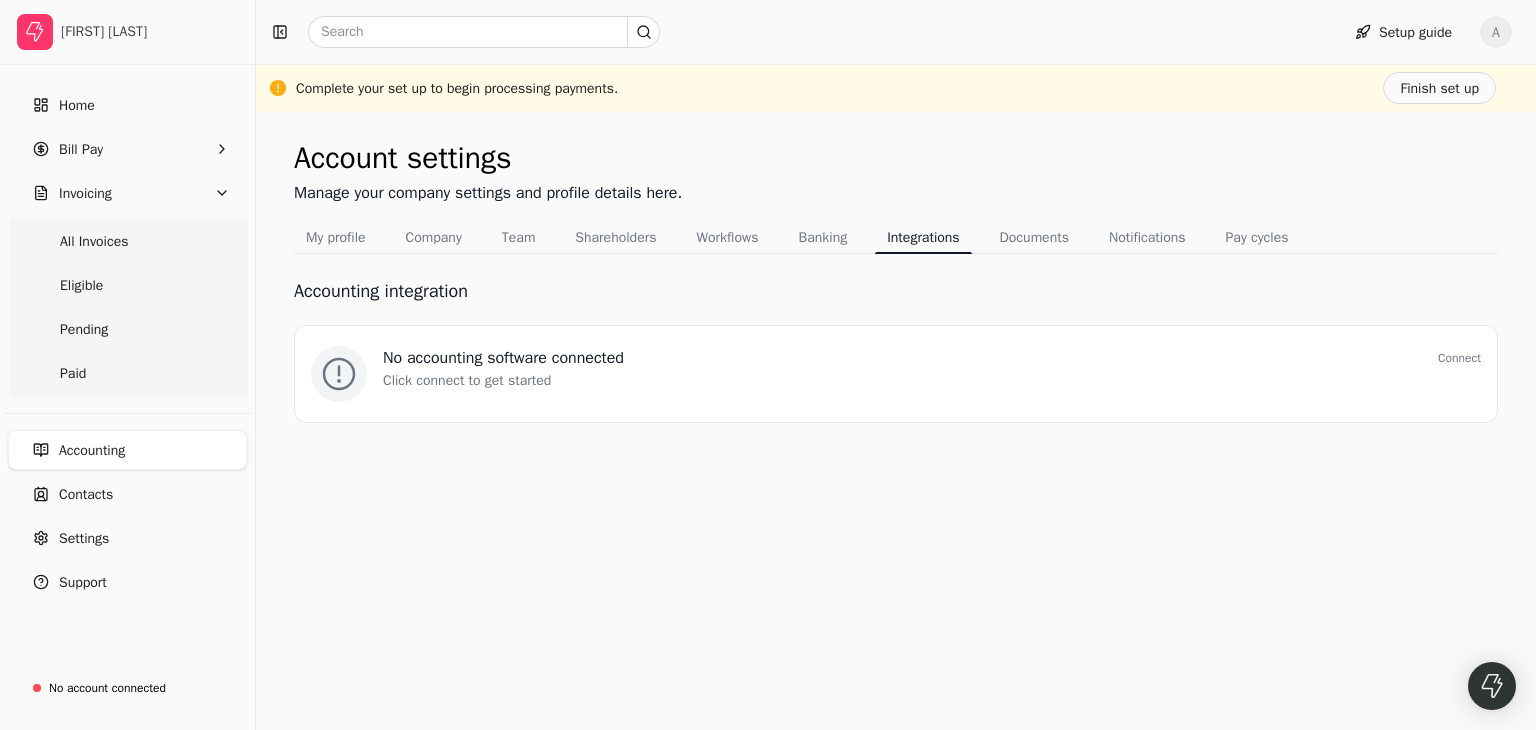 click 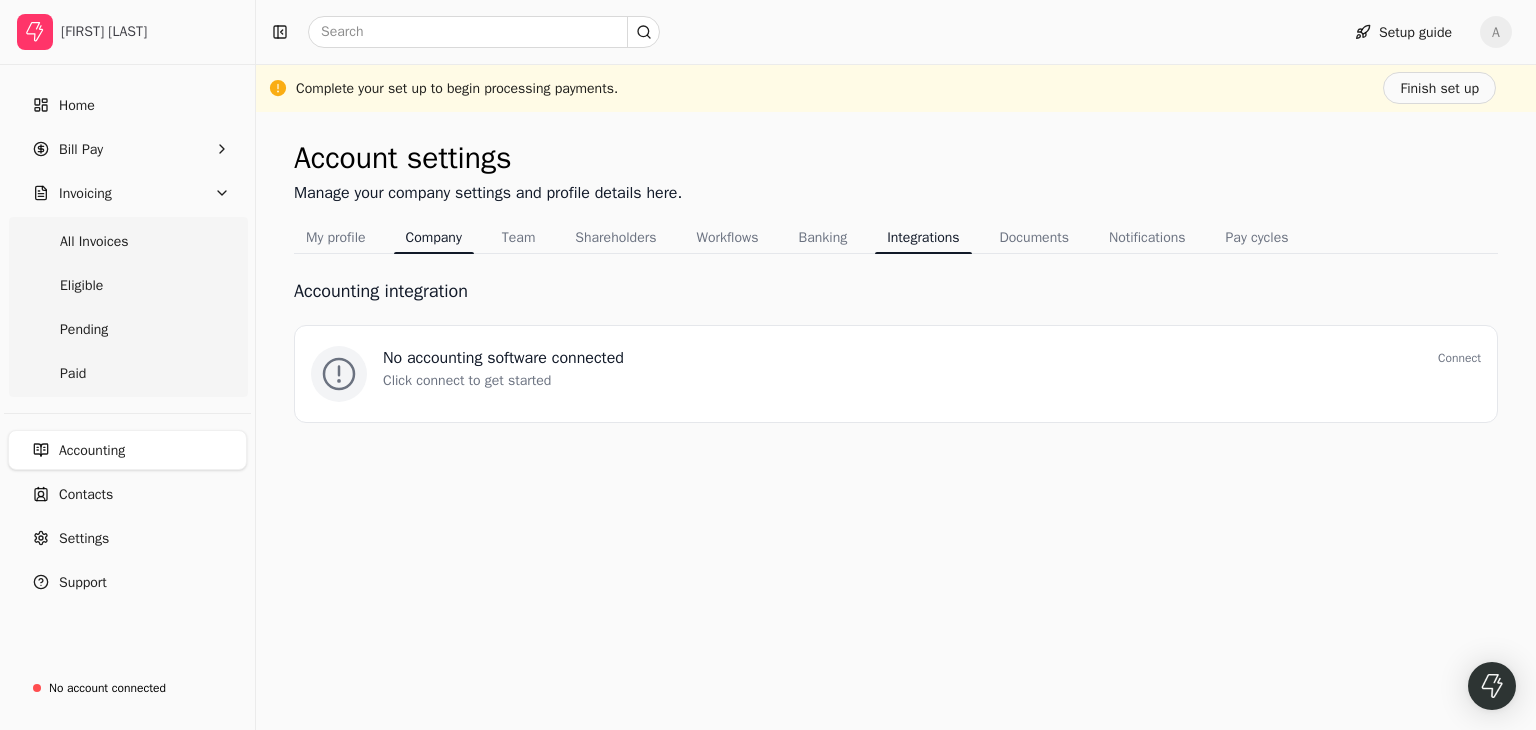 click on "Company" at bounding box center (434, 237) 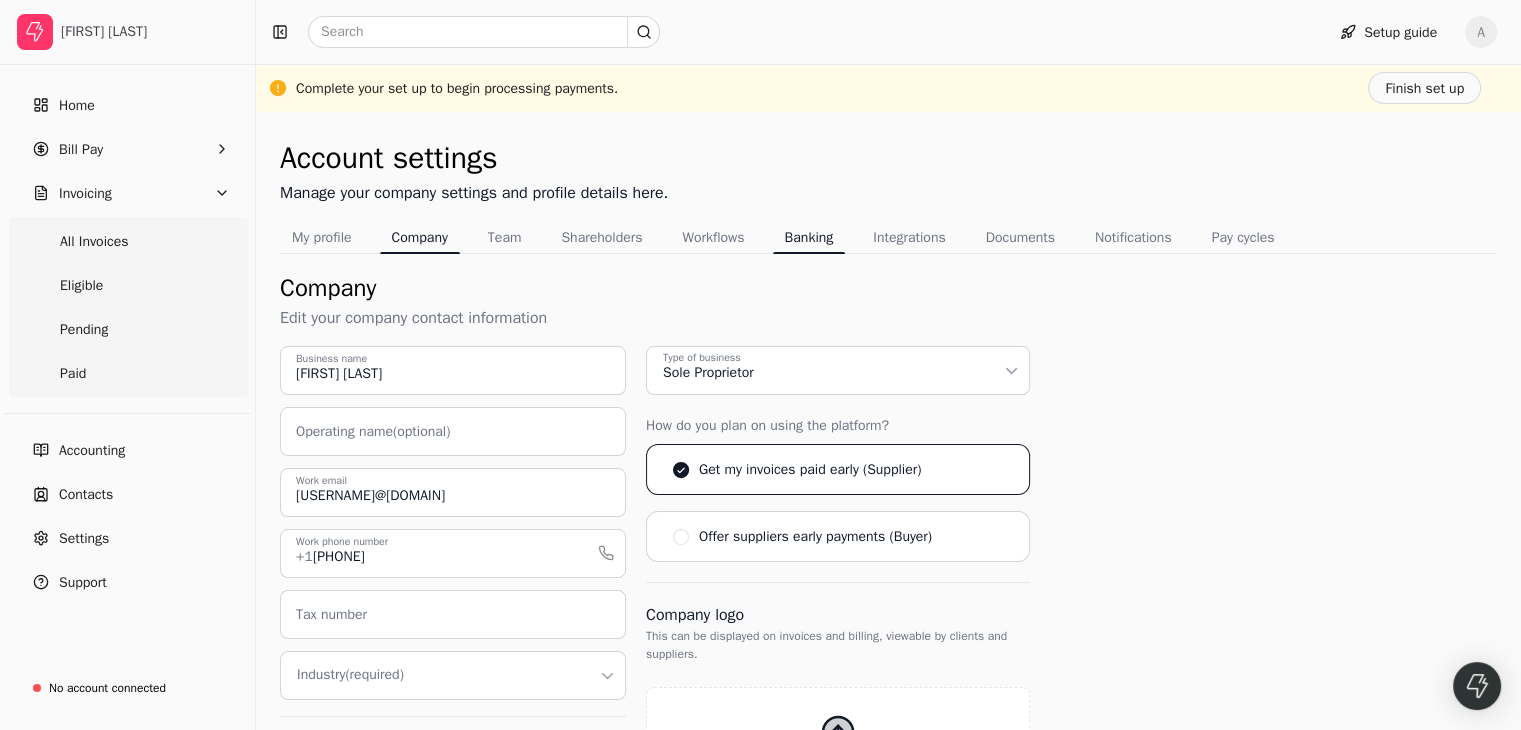 click on "Banking" at bounding box center (809, 237) 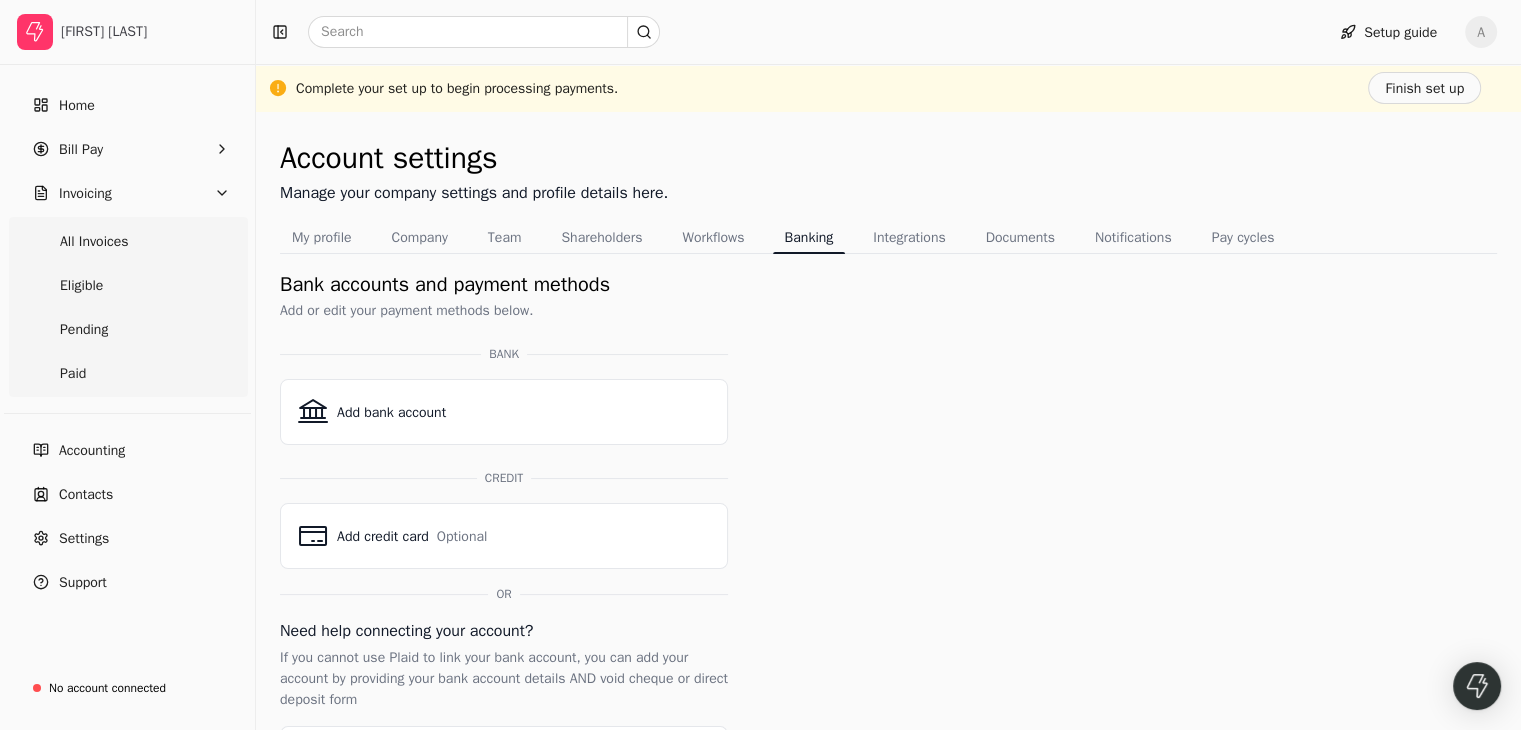 click on "Account settings Manage your company settings and profile details here. My profile Company Team Shareholders Workflows Banking Integrations Documents Notifications Pay cycles Bank accounts and payment methods Add or edit your payment methods below. BANK Add bank account CREDIT Add credit card Optional OR Need help connecting your account? If you cannot use Plaid to link your bank account, you can add your account by providing your bank account details AND void cheque or direct deposit form The Toronto-Dominion Bank Account ending in 6000 Delete Change The Toronto-Dominion Bank Account ending in 6000 Delete Change Set as default Upload void cheque" at bounding box center (888, 567) 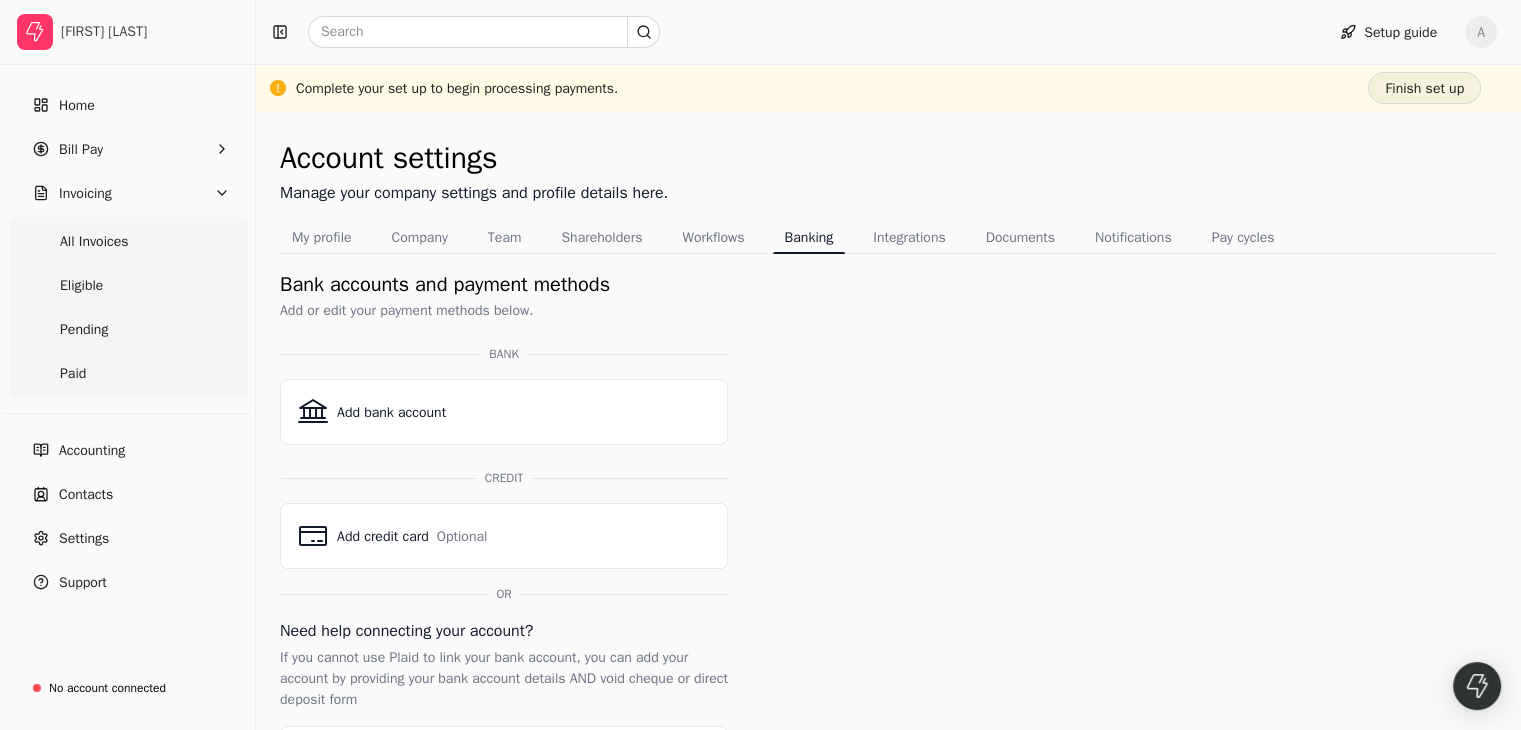 click on "Finish set up" at bounding box center [1424, 88] 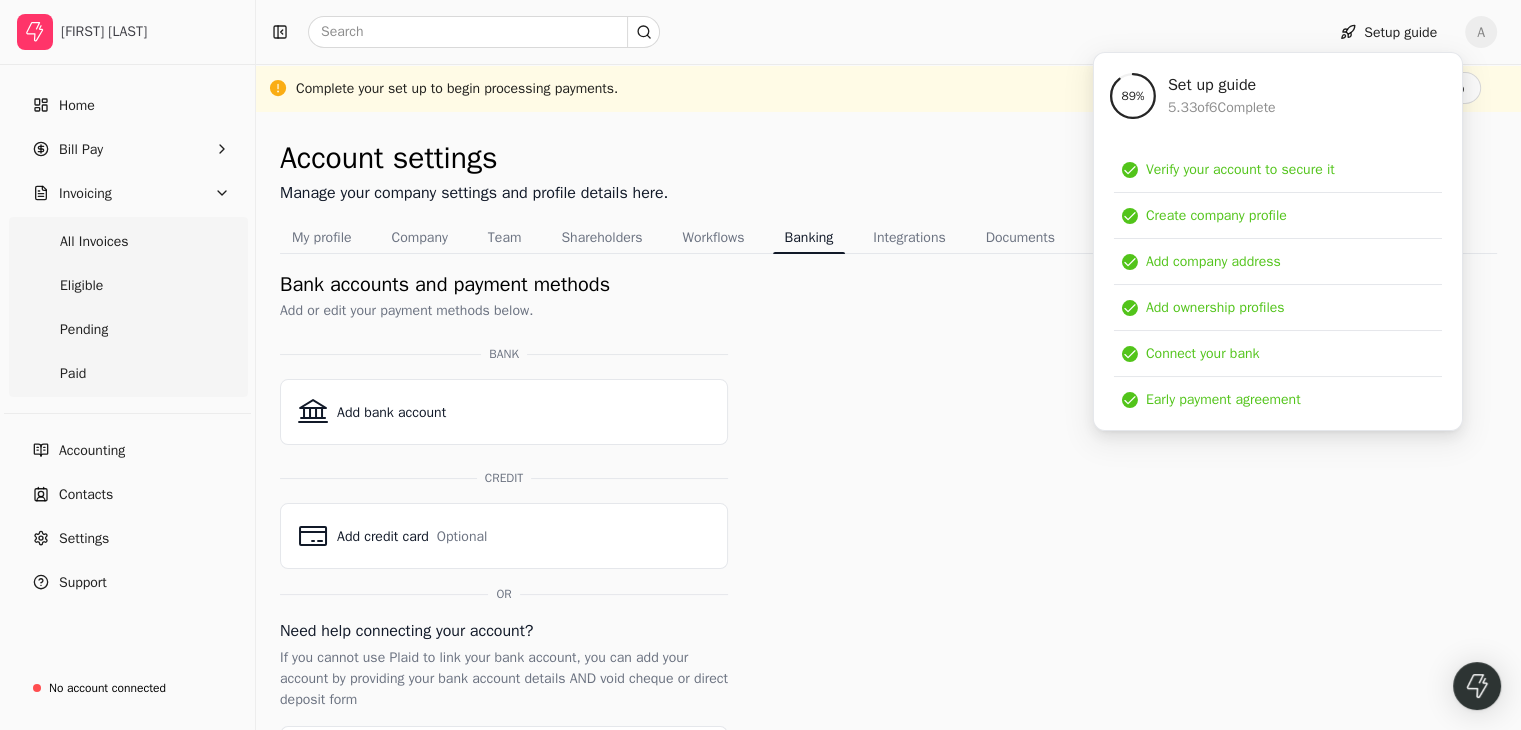 click on "Setup guide A" at bounding box center [888, 32] 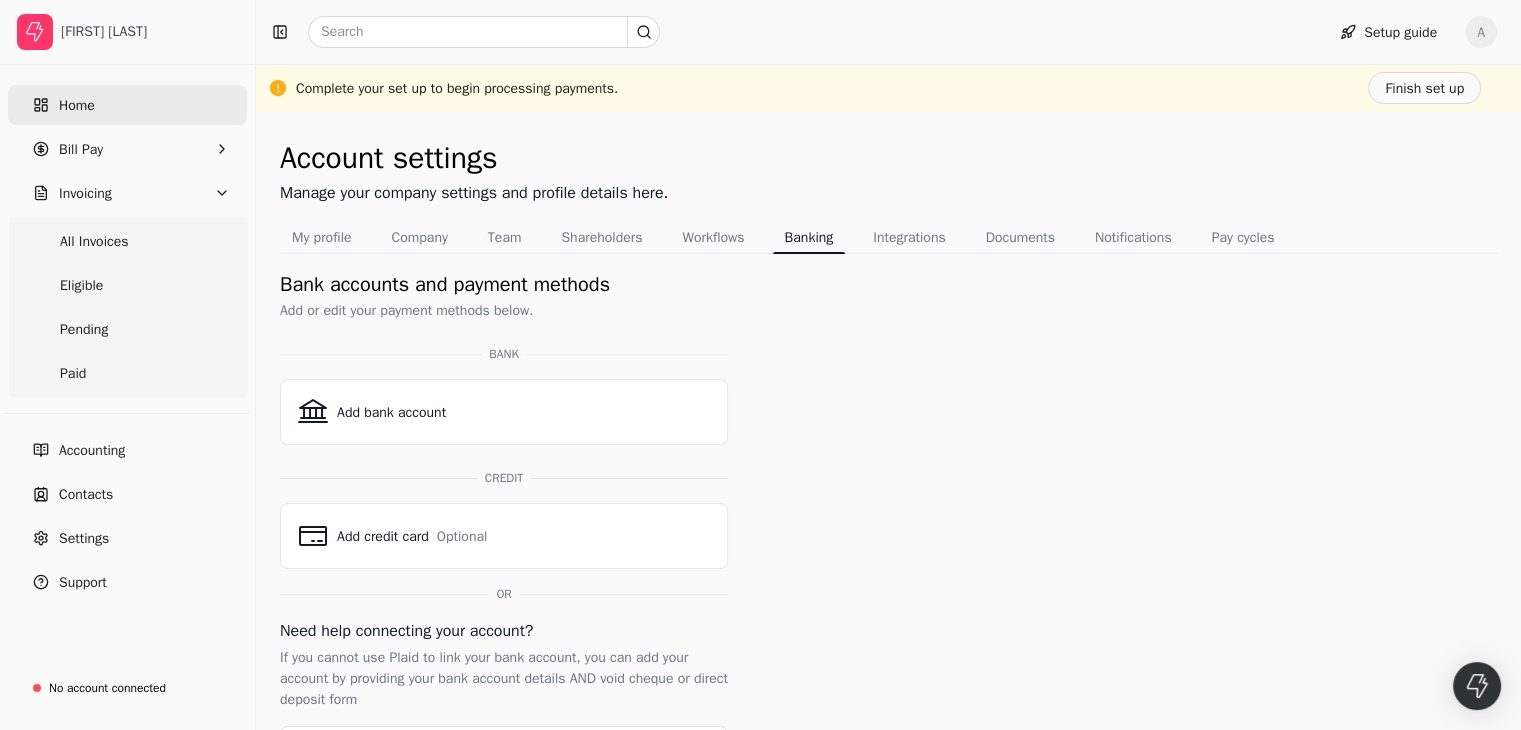 click on "Home" at bounding box center [127, 105] 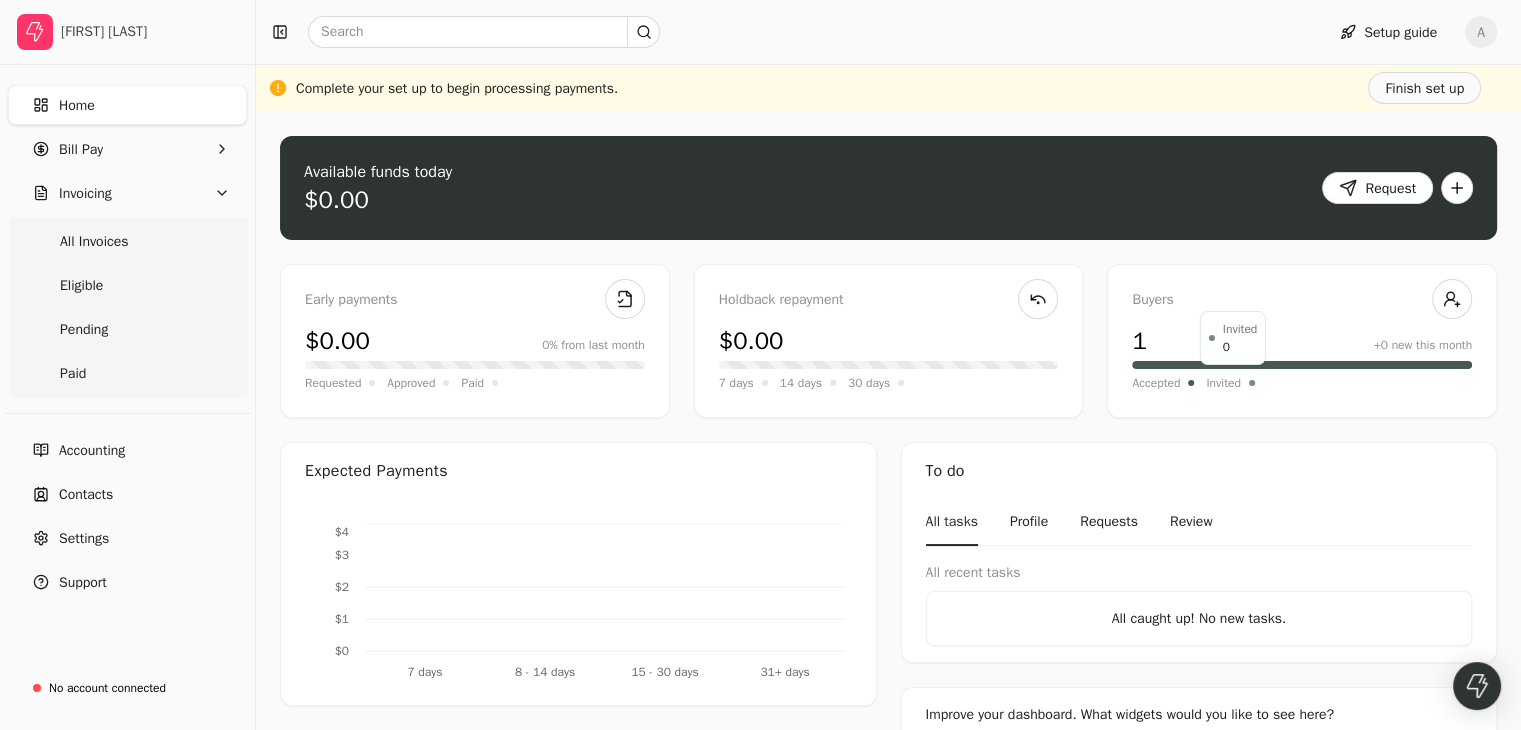 click on "Invited" at bounding box center [1223, 383] 